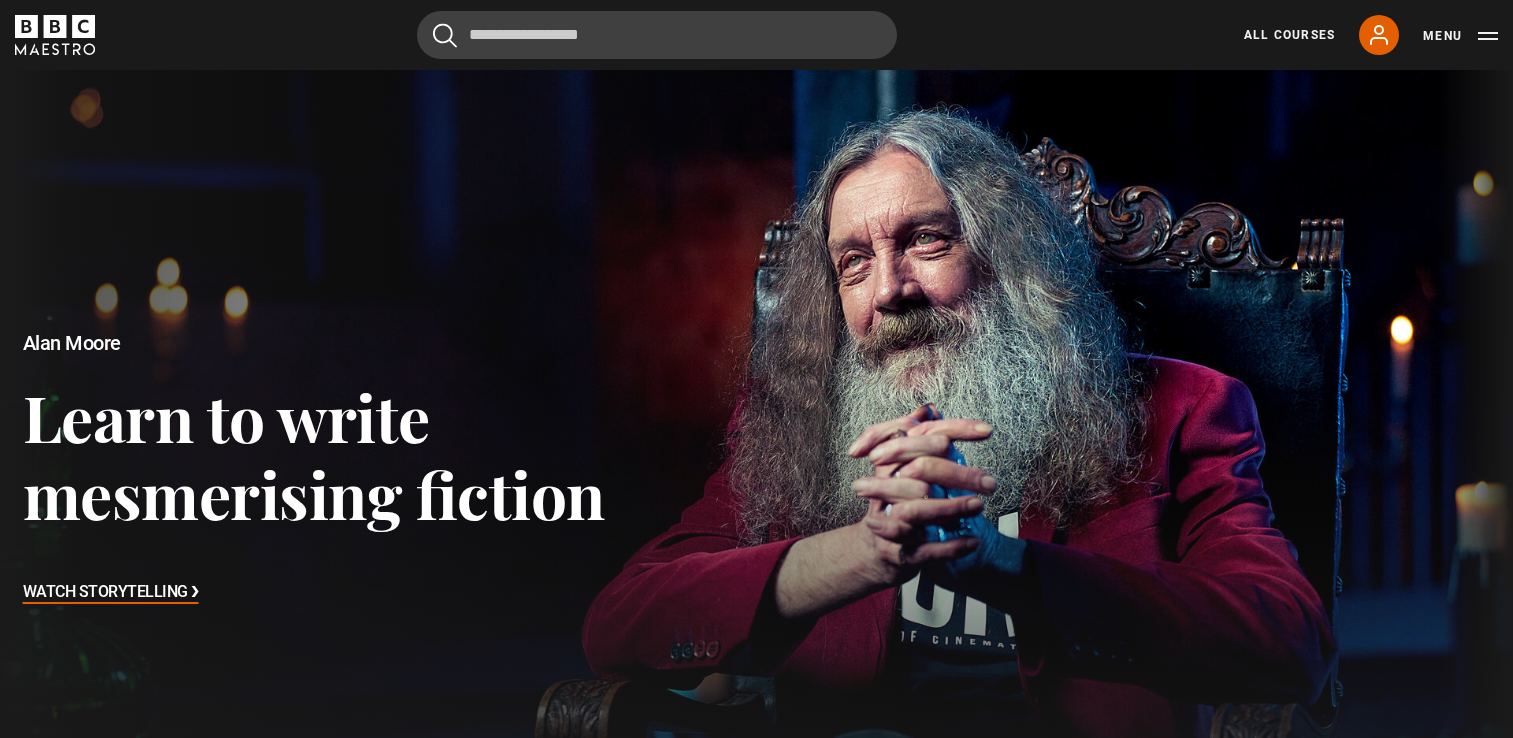 scroll, scrollTop: 1294, scrollLeft: 0, axis: vertical 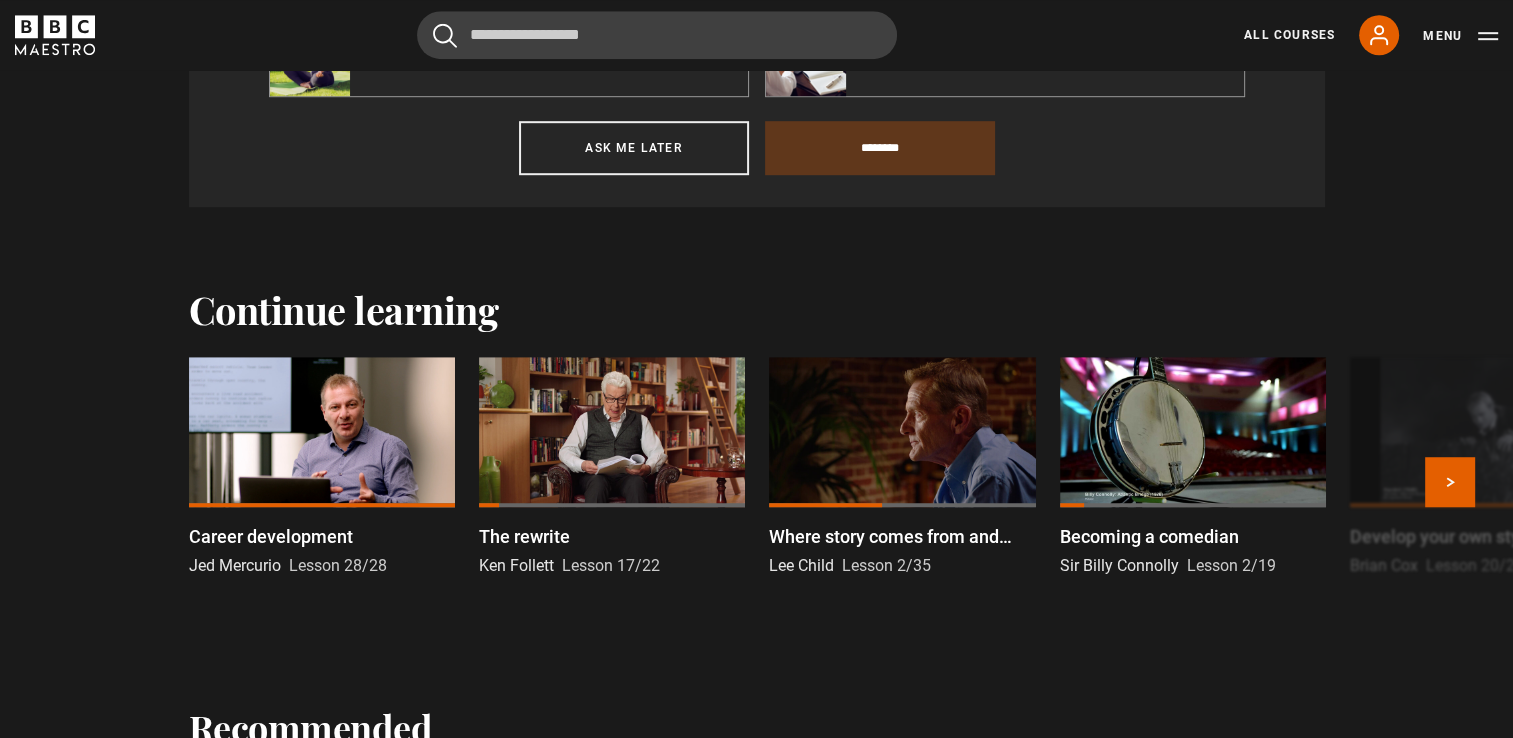 click on "The rewrite" at bounding box center (524, 536) 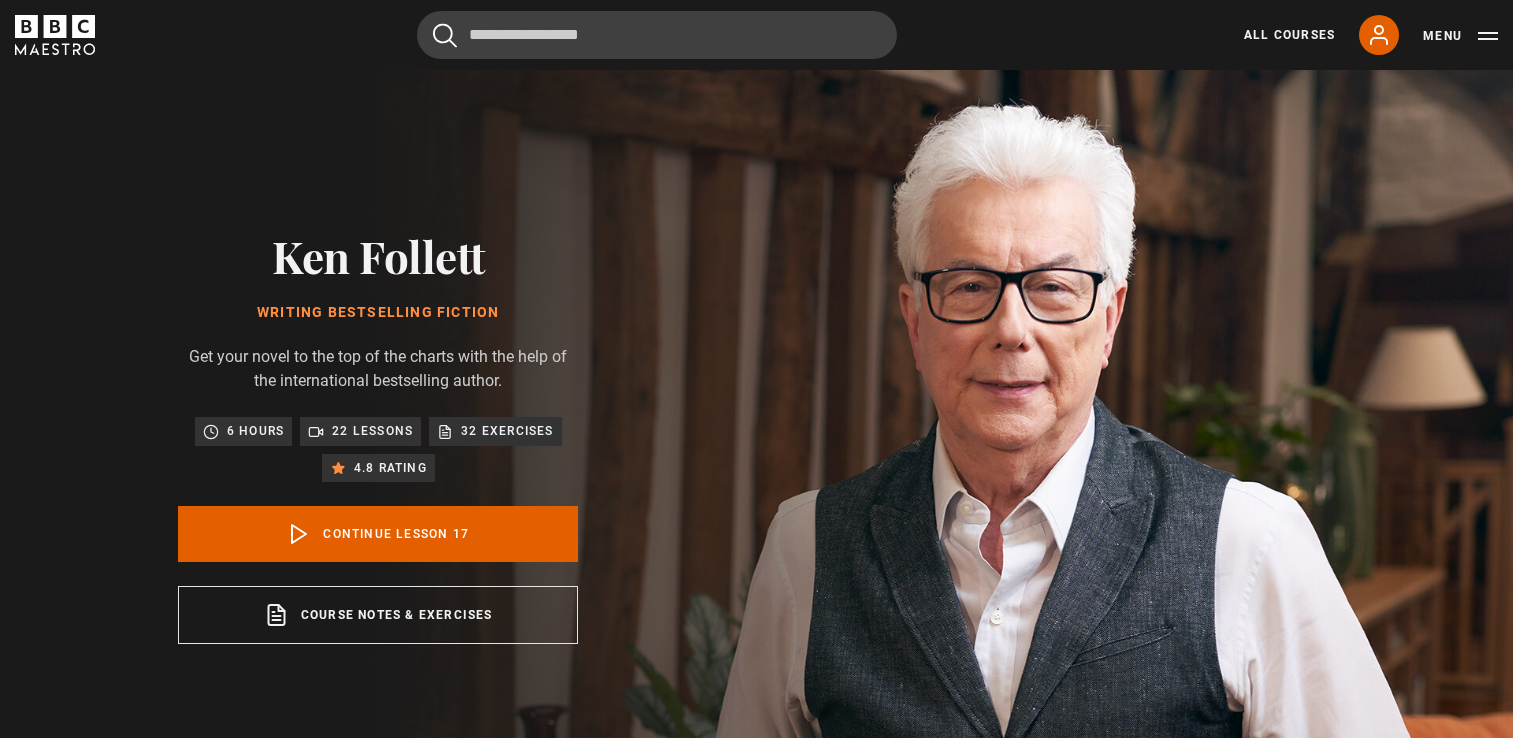 scroll, scrollTop: 804, scrollLeft: 0, axis: vertical 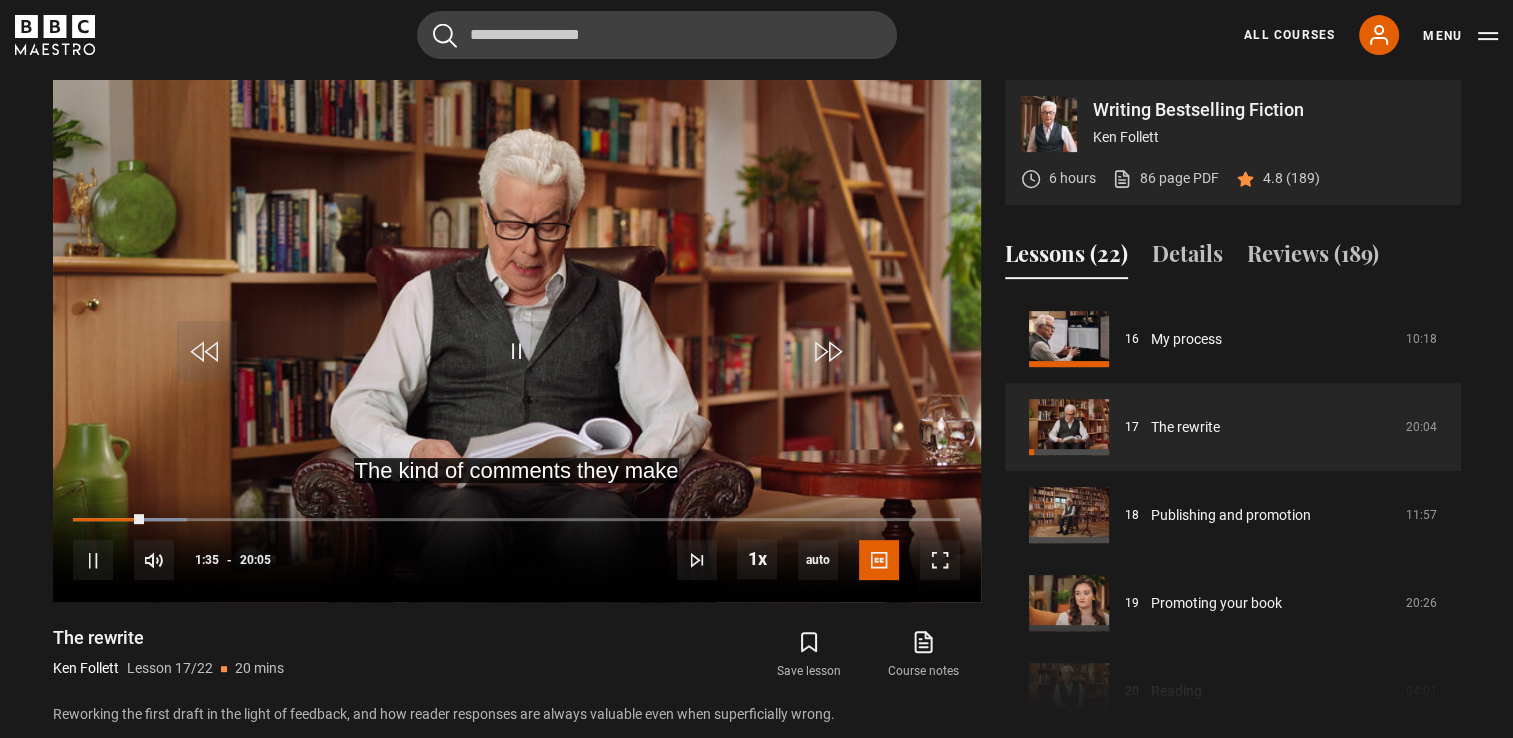 click on "Cancel
Courses
Previous courses
Next courses
Agatha Christie Writing 12  Related Lessons New Ago Perrone Mastering Mixology 22  Related Lessons New Isabel Allende Magical Storytelling 22  Related Lessons New Evy Poumpouras The Art of Influence 24  Related Lessons New Trinny Woodall Thriving in Business 24  Related Lessons Beata Heuman Interior Design 20  Related Lessons New Eric Vetro Sing Like the Stars 31  Related Lessons Stephanie Romiszewski  Sleep Better 21  Related Lessons Jo Malone CBE Think Like an Entrepreneur 19  Related Lessons New 21 7   12" at bounding box center [756, 35] 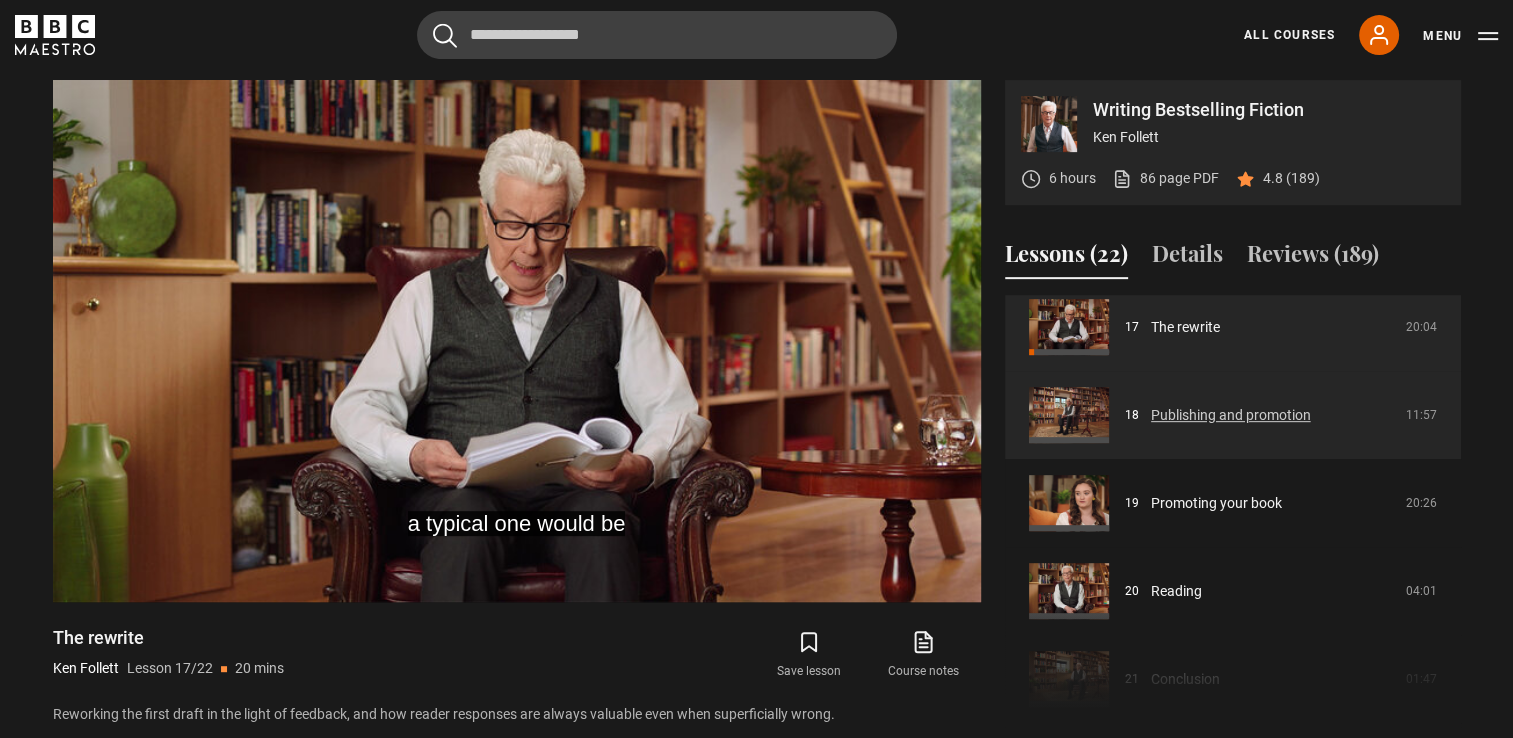 scroll, scrollTop: 1592, scrollLeft: 0, axis: vertical 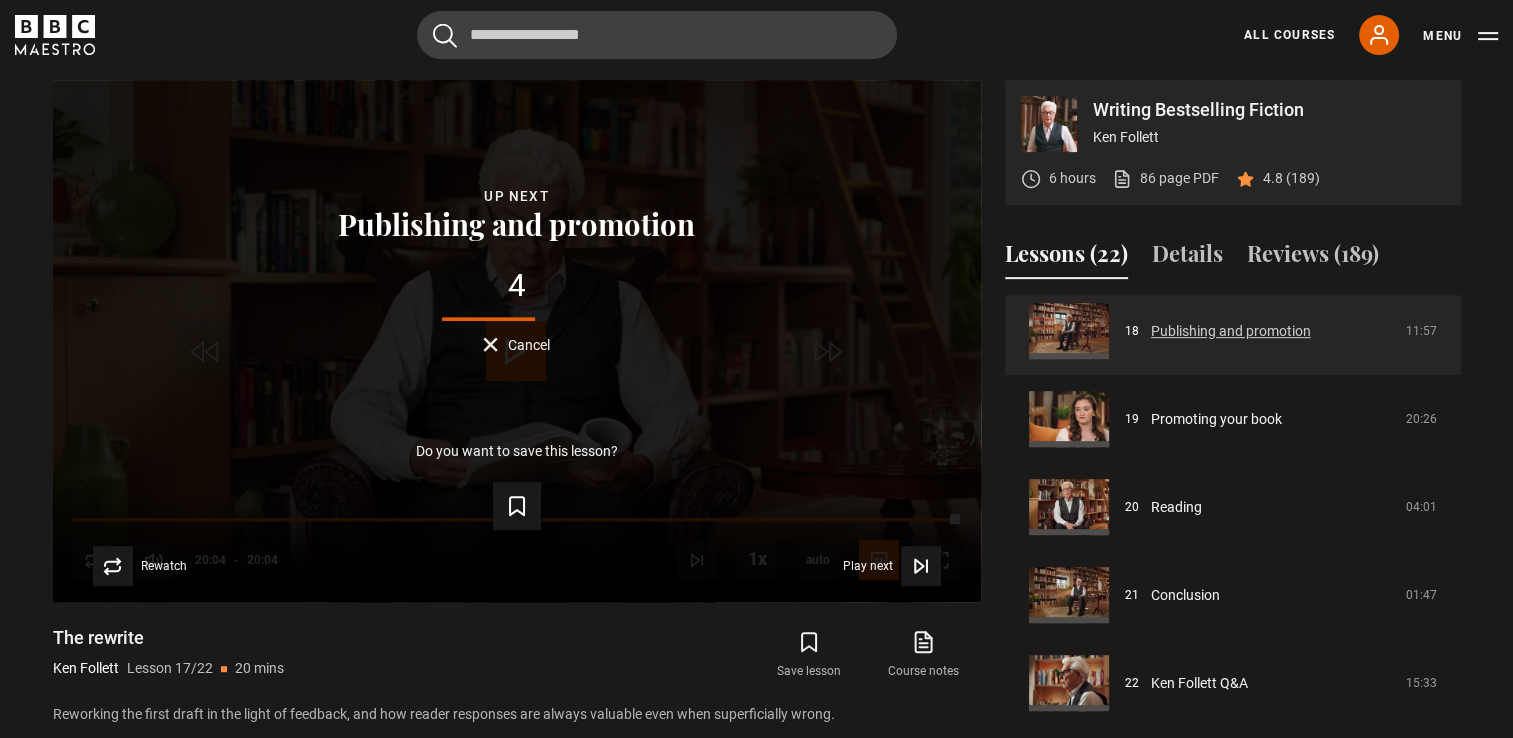 click on "Publishing and promotion" at bounding box center [1231, 331] 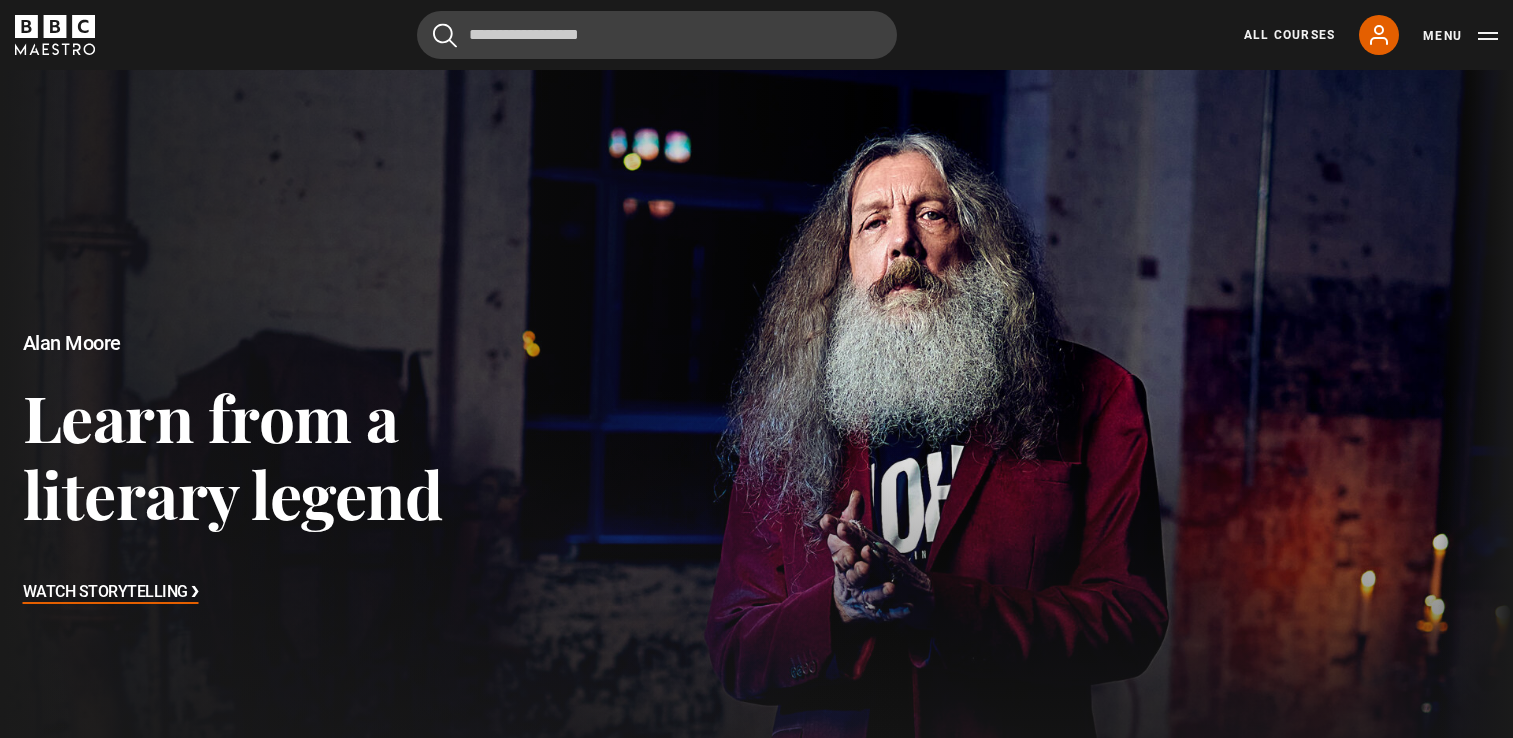 scroll, scrollTop: 694, scrollLeft: 0, axis: vertical 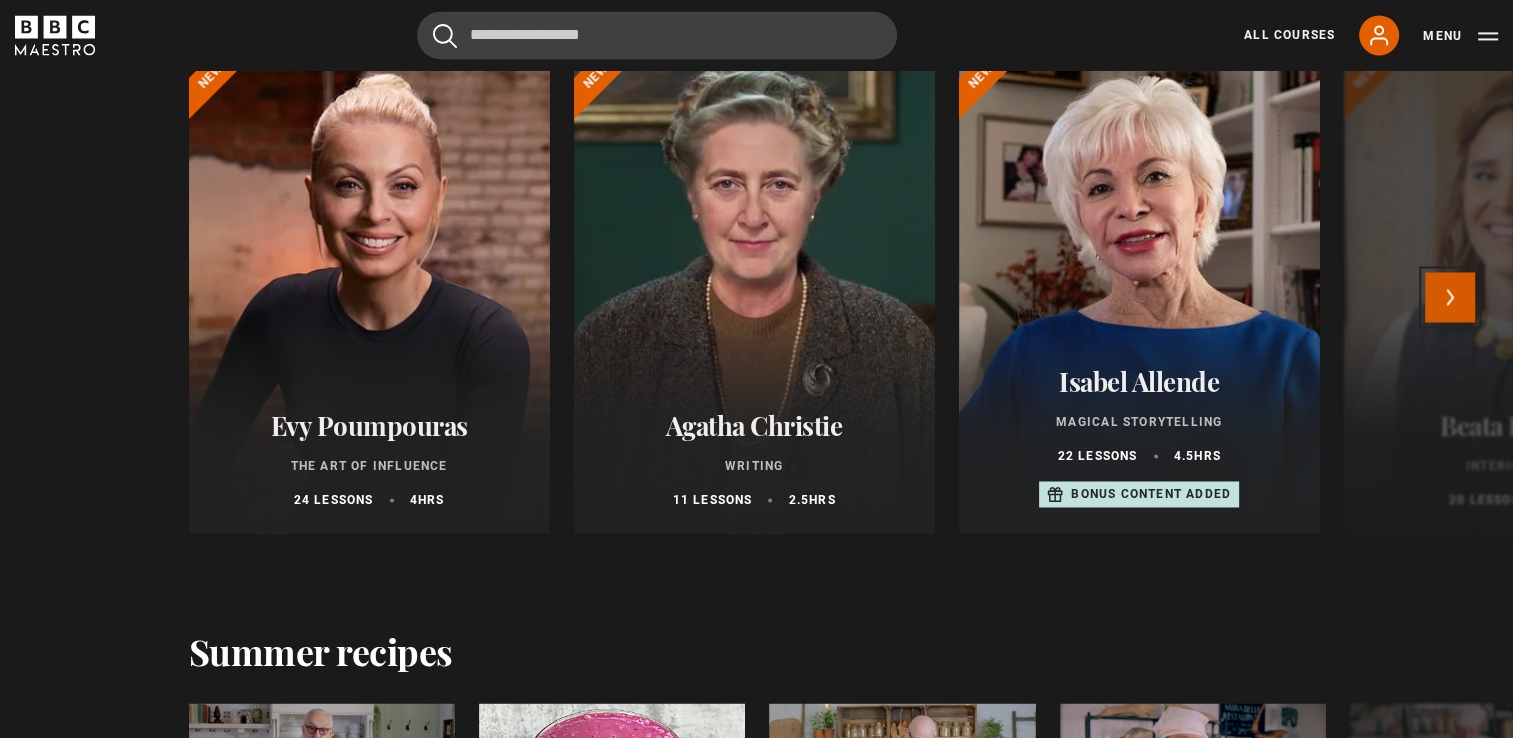 click on "Next" at bounding box center (1450, 297) 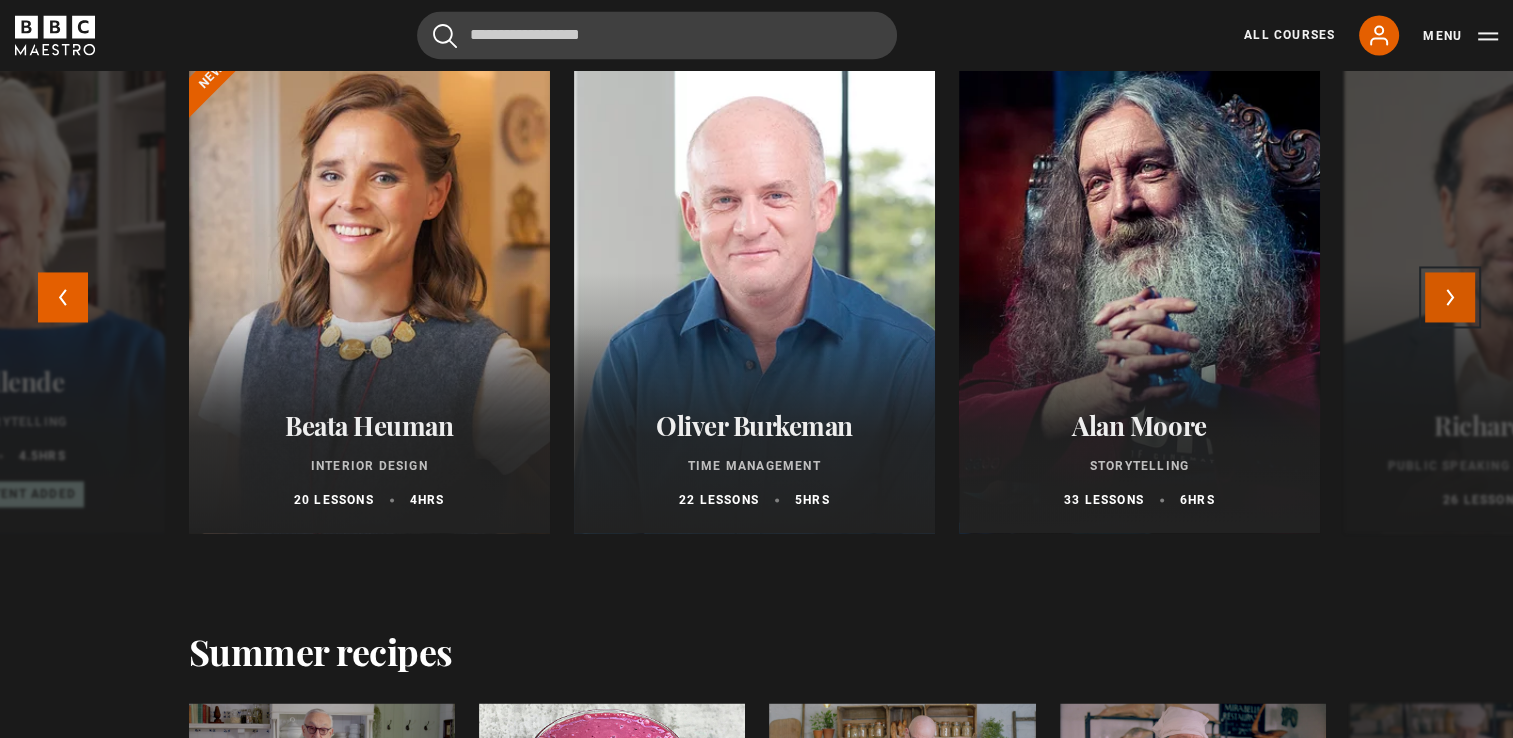 click on "Next" at bounding box center [1450, 297] 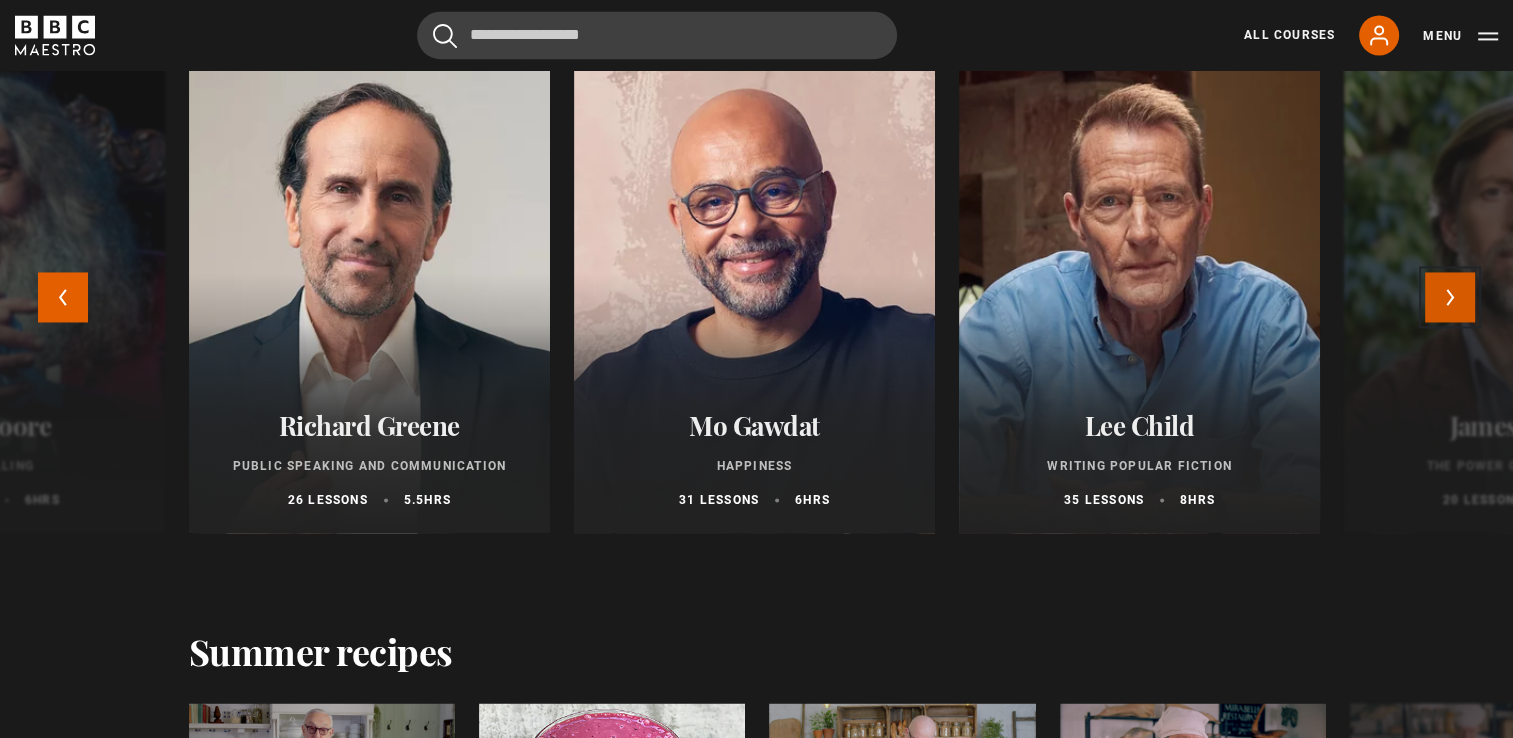 click on "Next" at bounding box center [1450, 297] 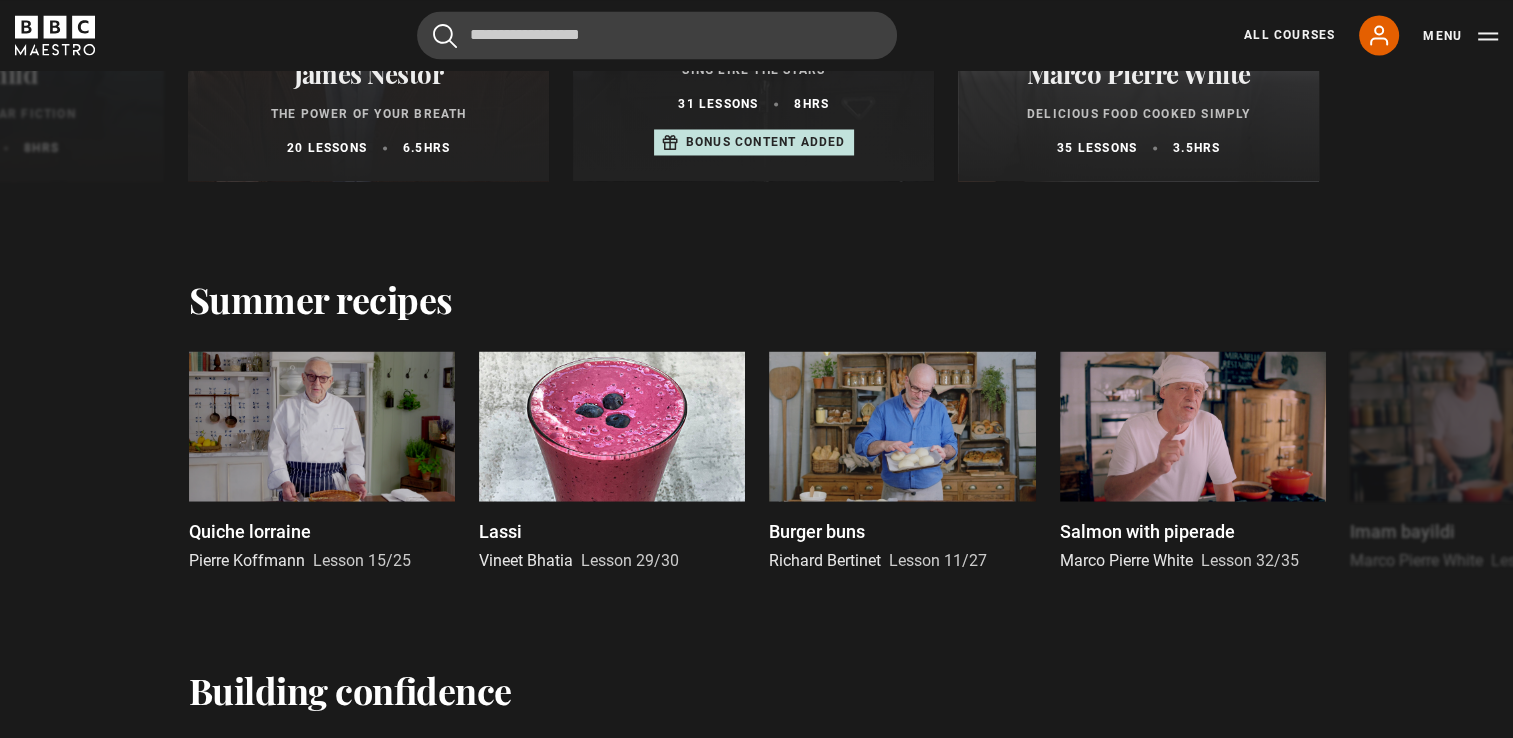 scroll, scrollTop: 3394, scrollLeft: 0, axis: vertical 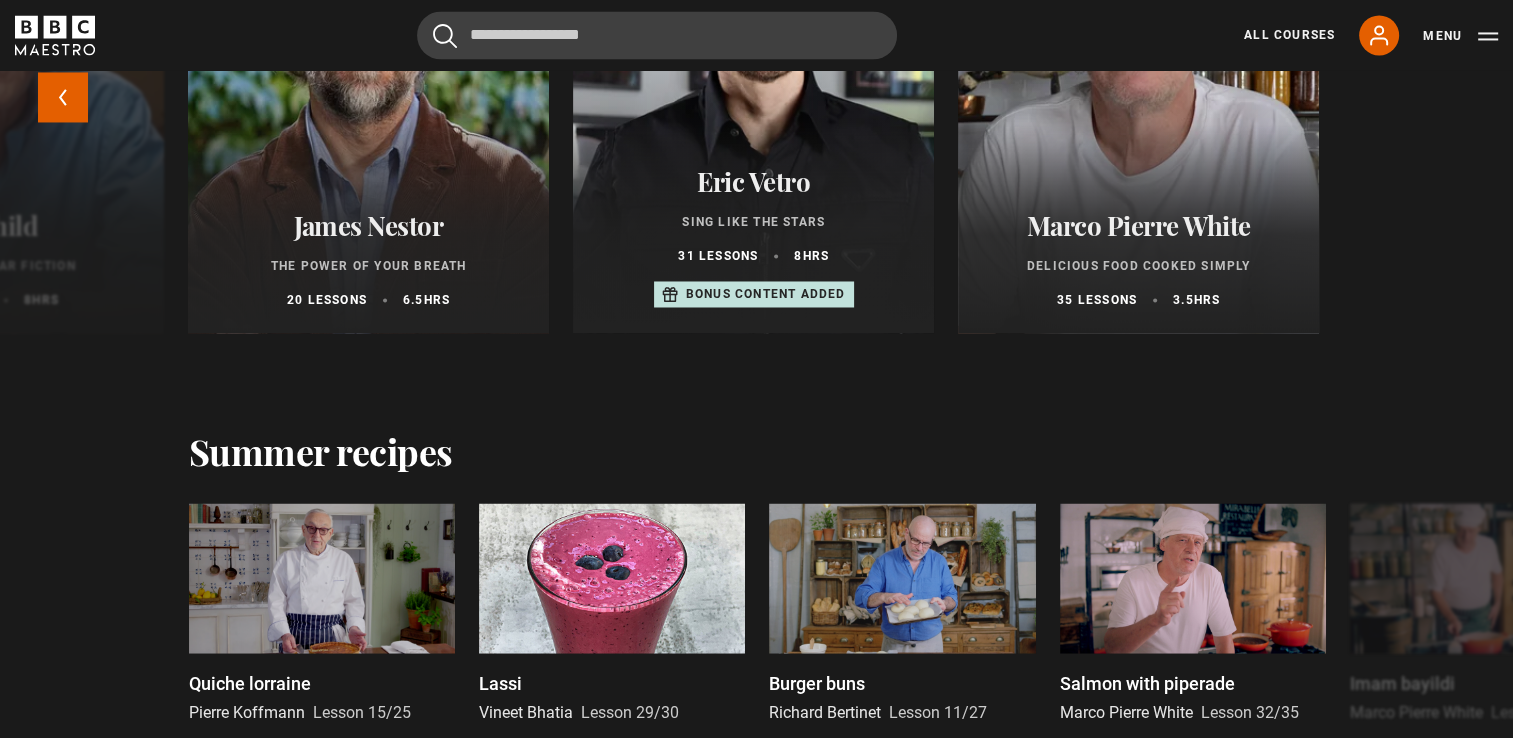 click on "James Nestor" at bounding box center [368, 225] 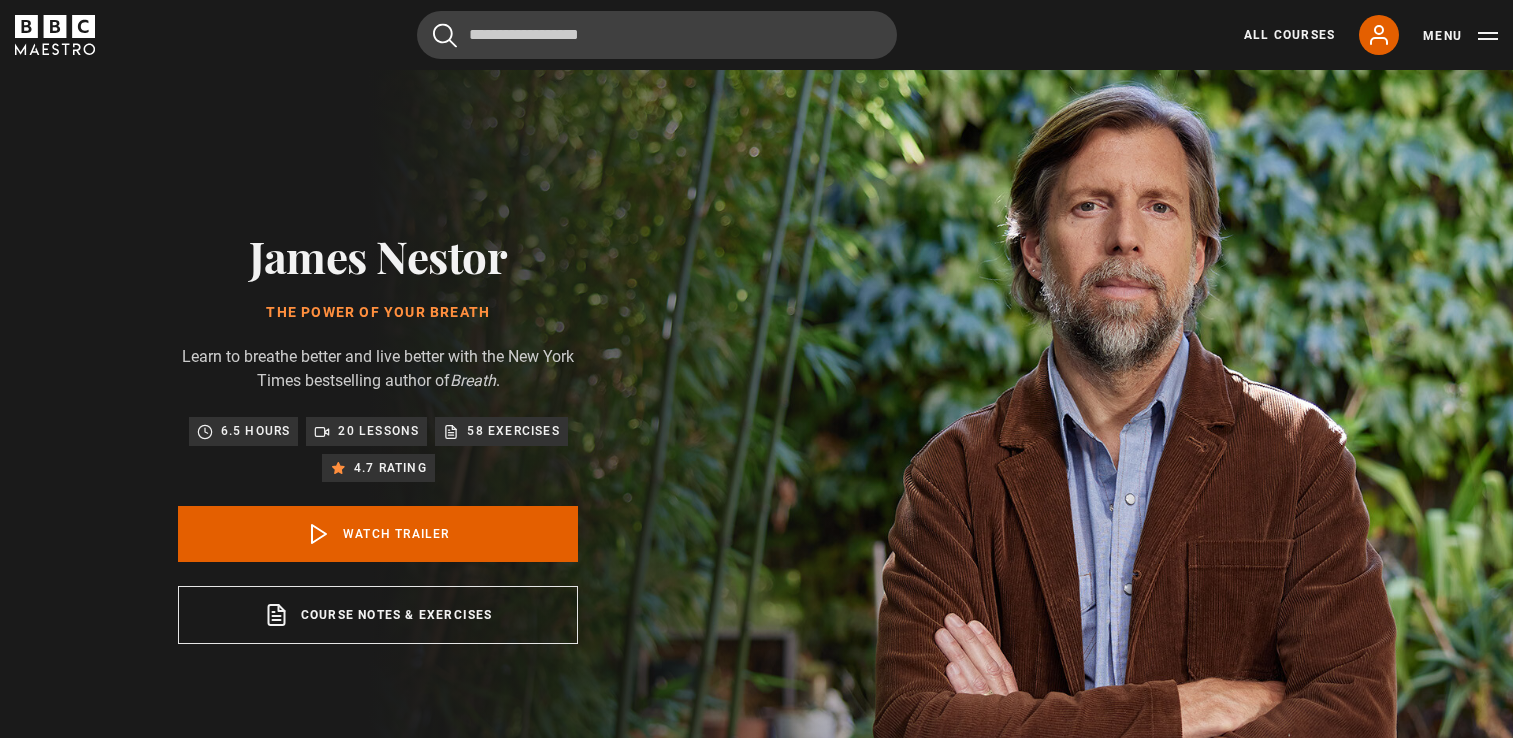 scroll, scrollTop: 0, scrollLeft: 0, axis: both 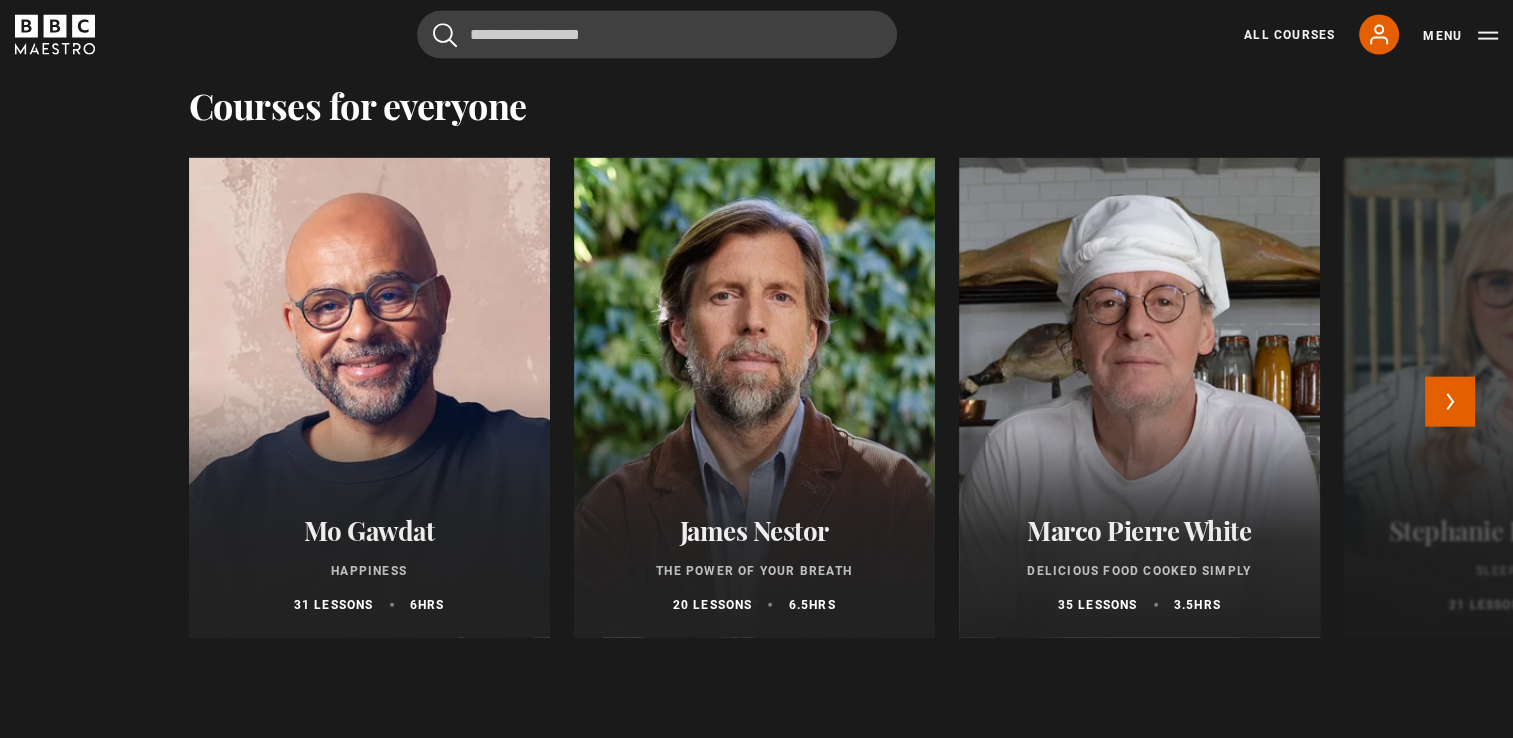 click on "Mo Gawdat" at bounding box center (369, 530) 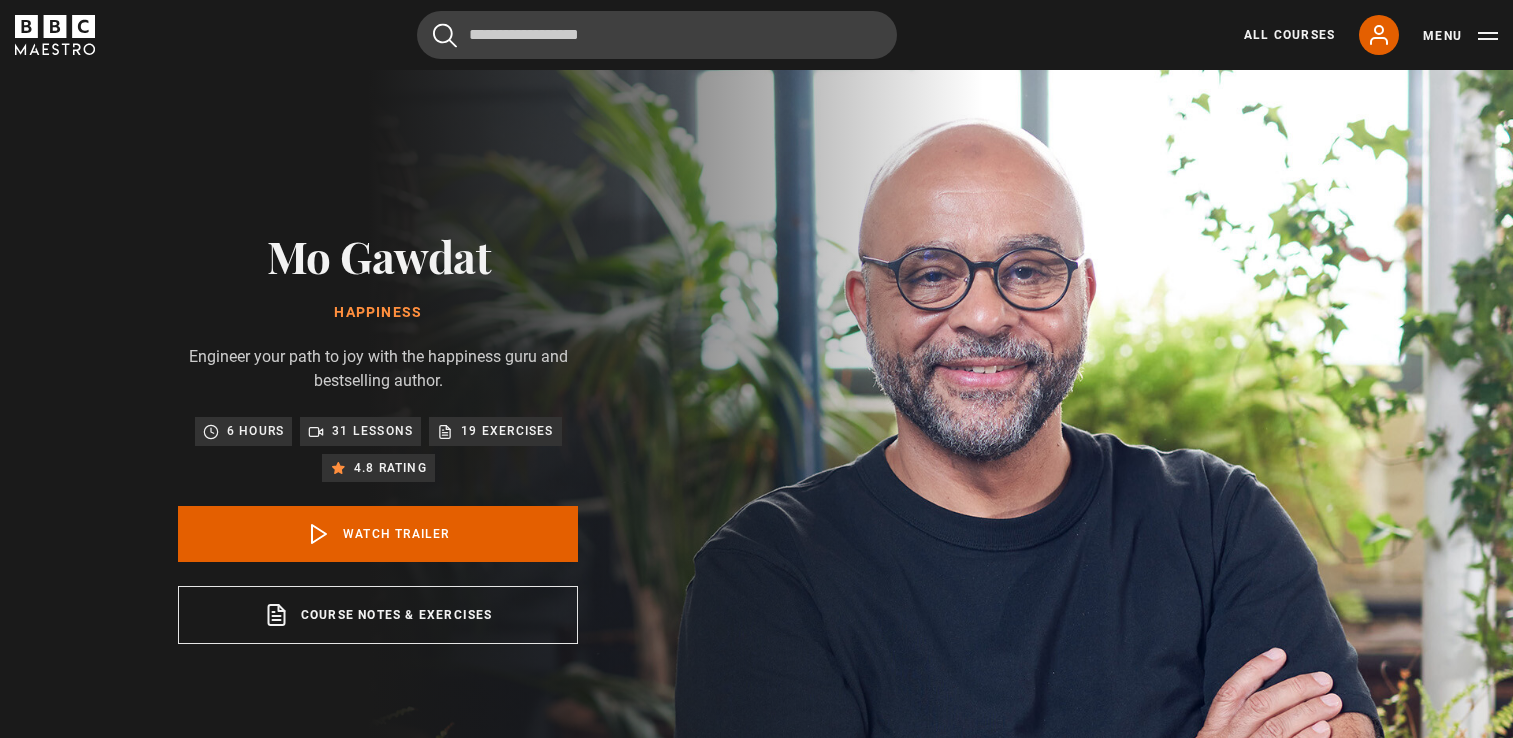scroll, scrollTop: 0, scrollLeft: 0, axis: both 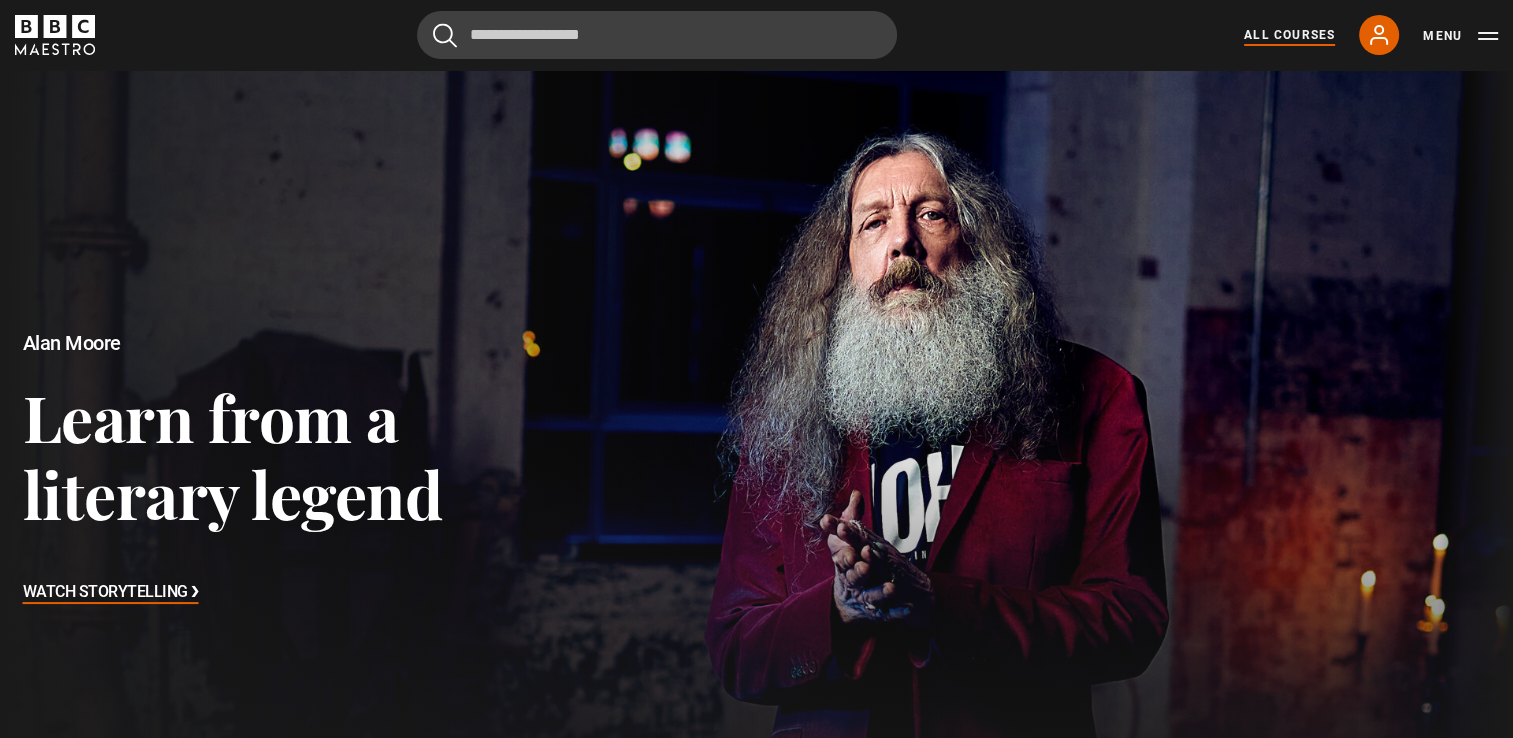 click on "All Courses" at bounding box center [1289, 35] 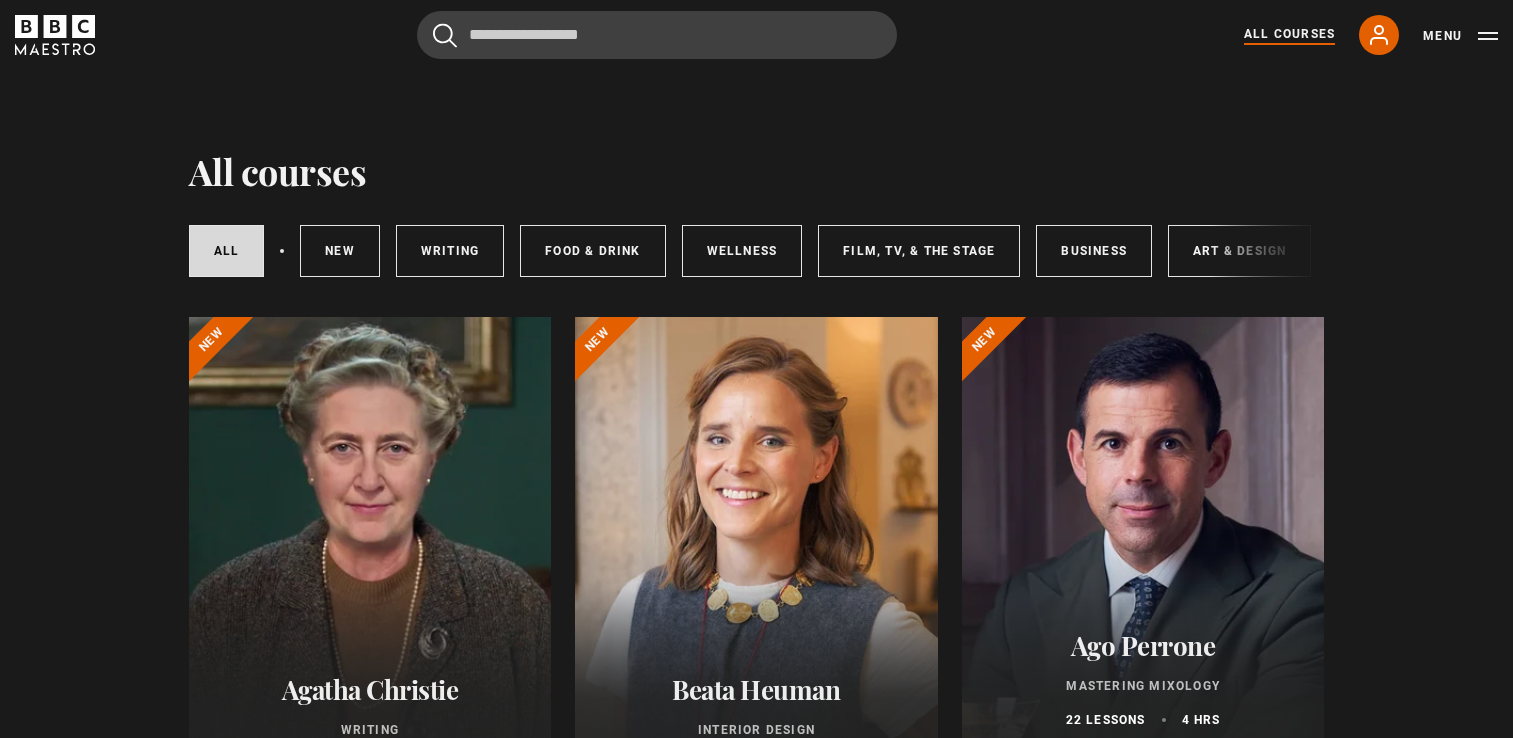 scroll, scrollTop: 0, scrollLeft: 0, axis: both 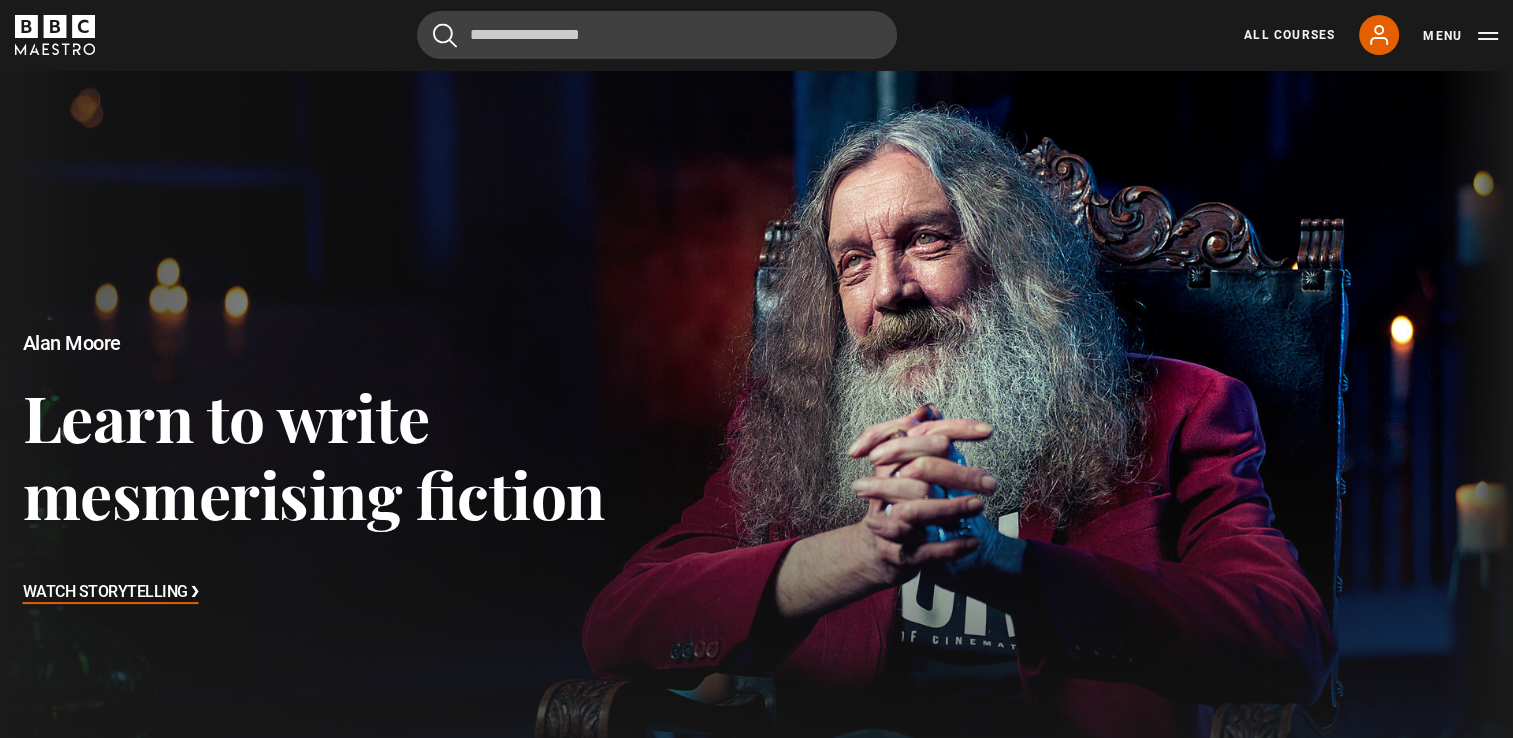 click 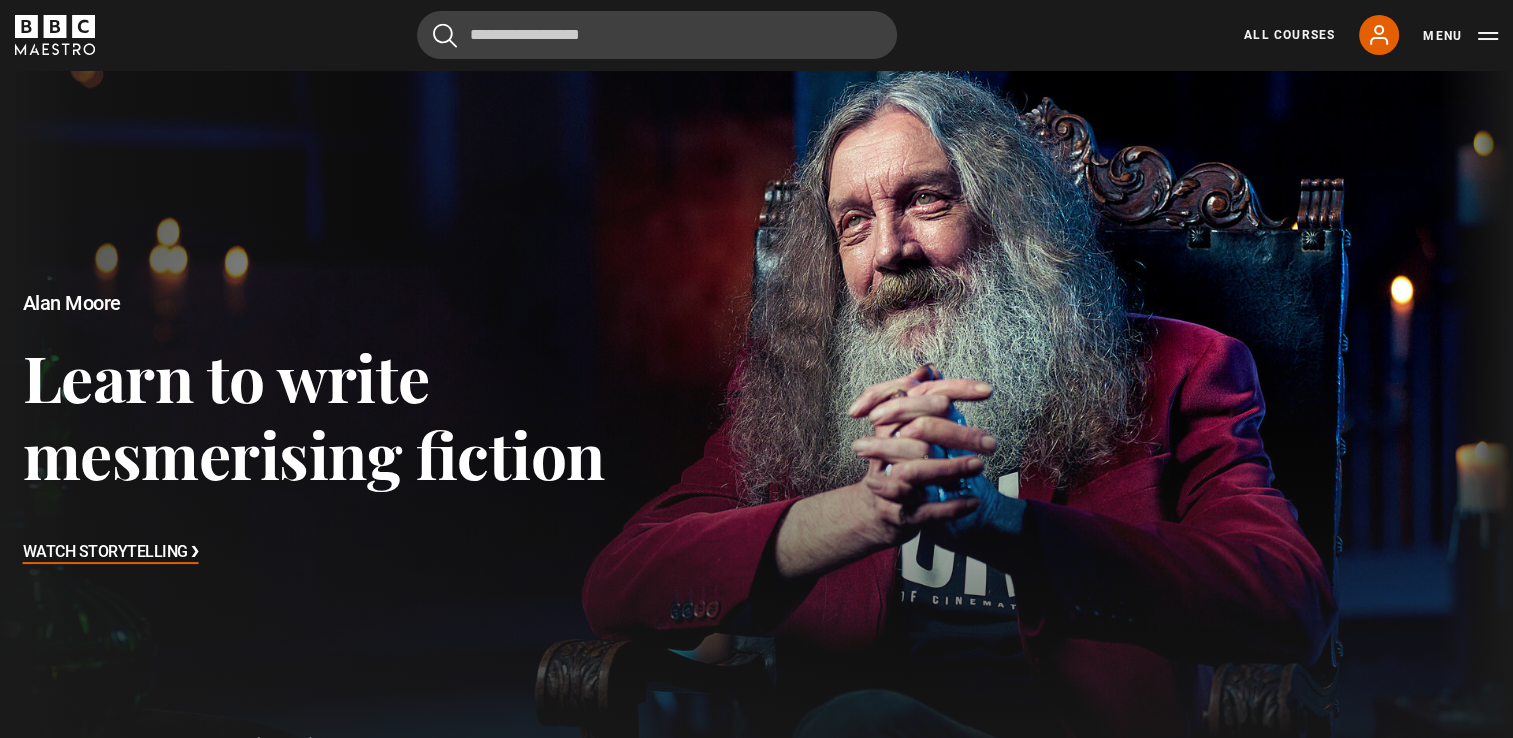 scroll, scrollTop: 0, scrollLeft: 0, axis: both 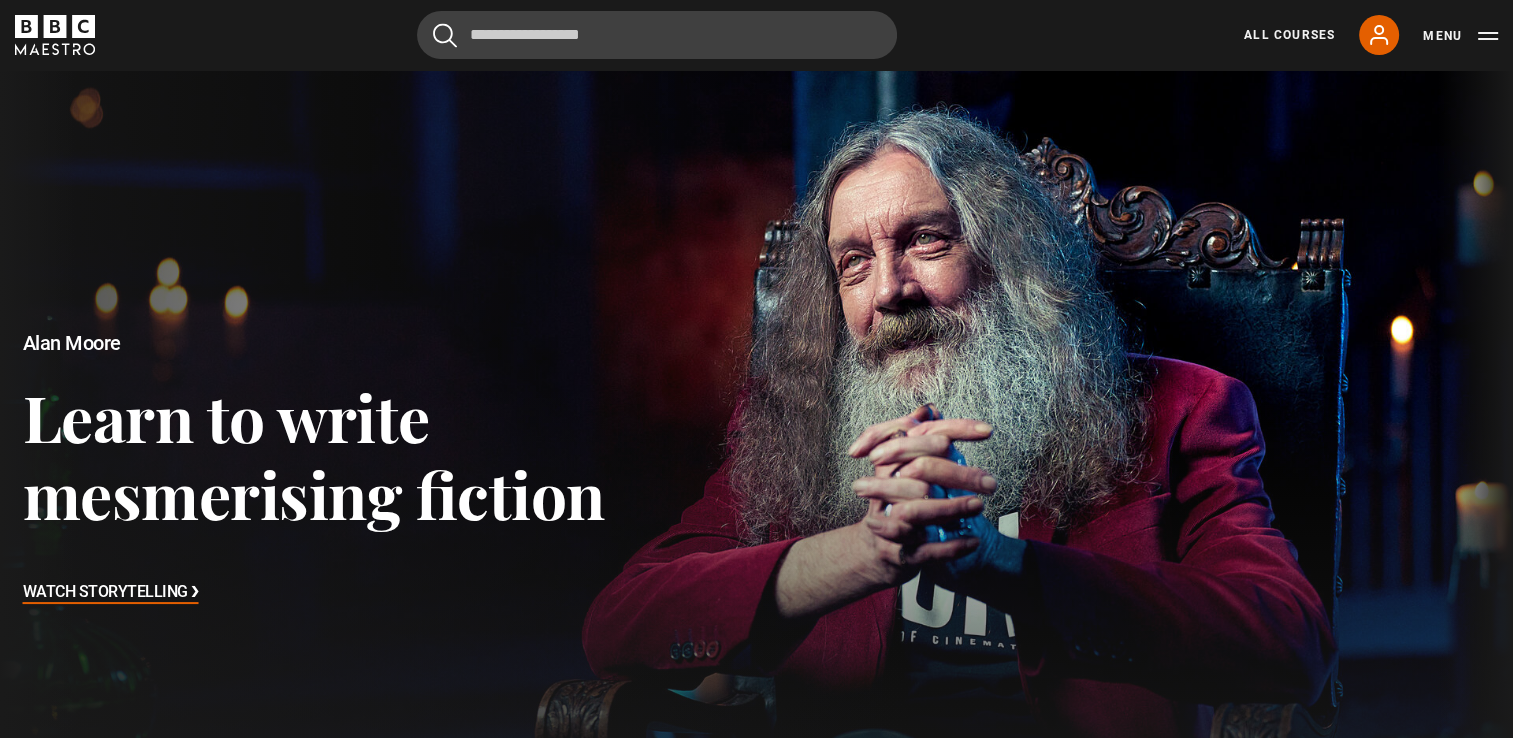 click on "All Courses
My Account
Search
Menu" at bounding box center (1359, 35) 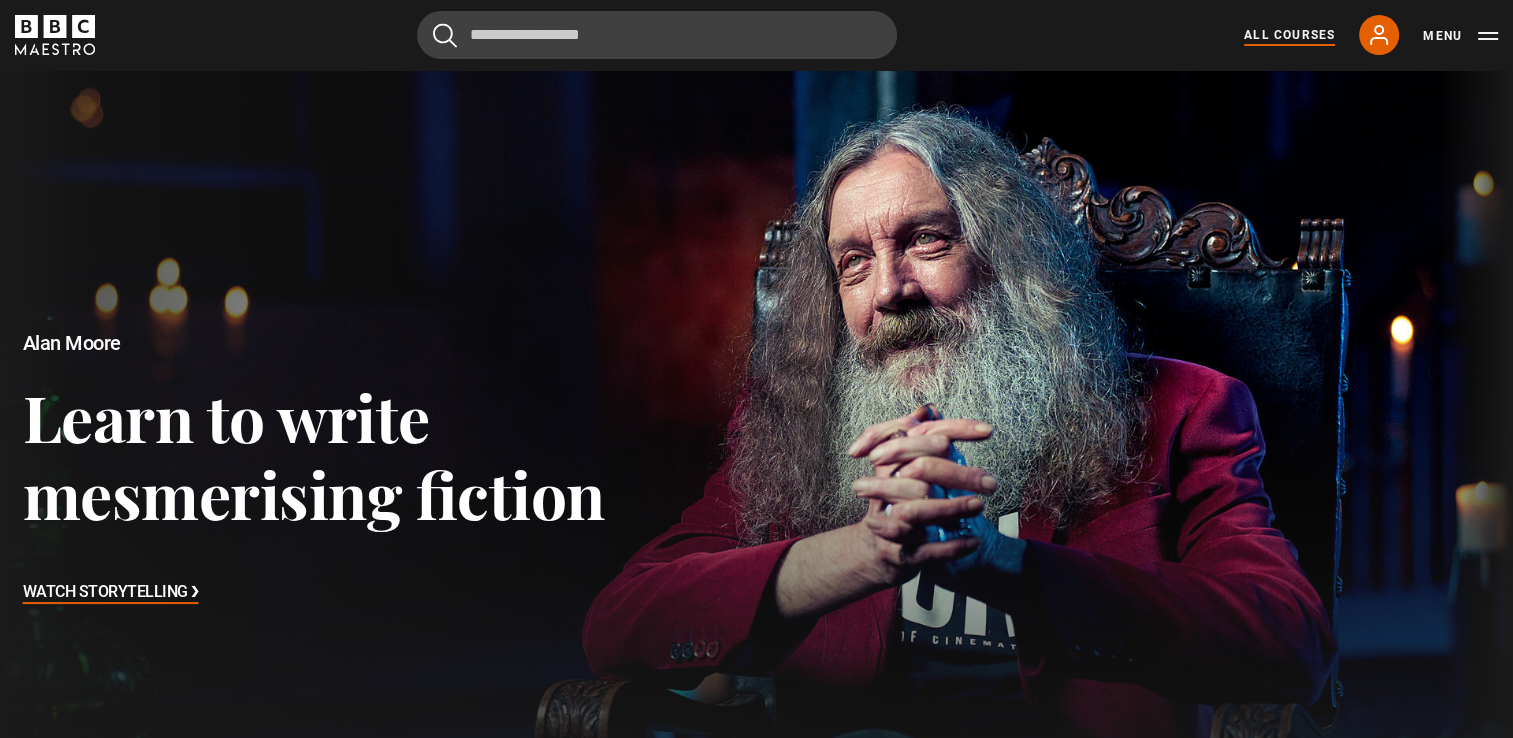 click on "All Courses" at bounding box center [1289, 35] 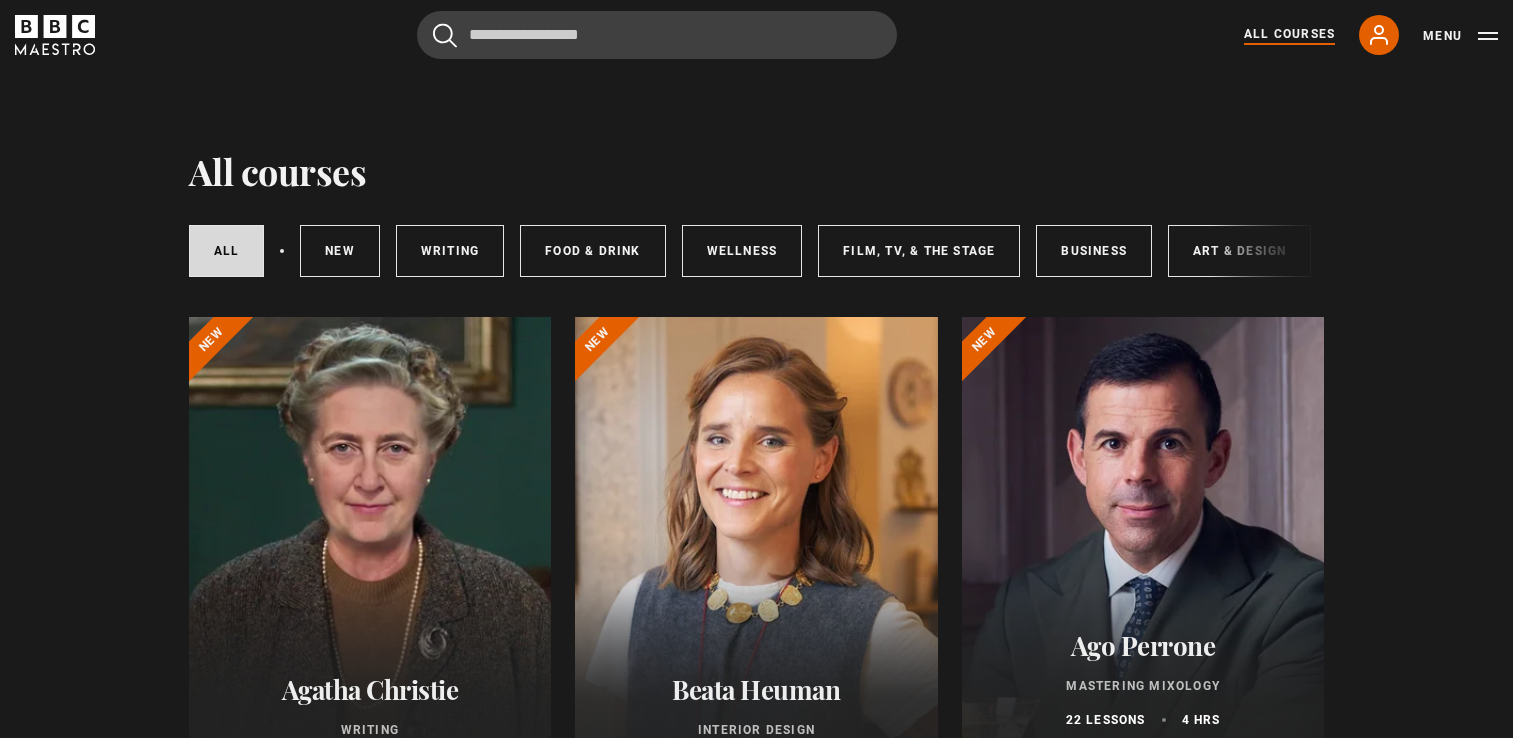 scroll, scrollTop: 0, scrollLeft: 0, axis: both 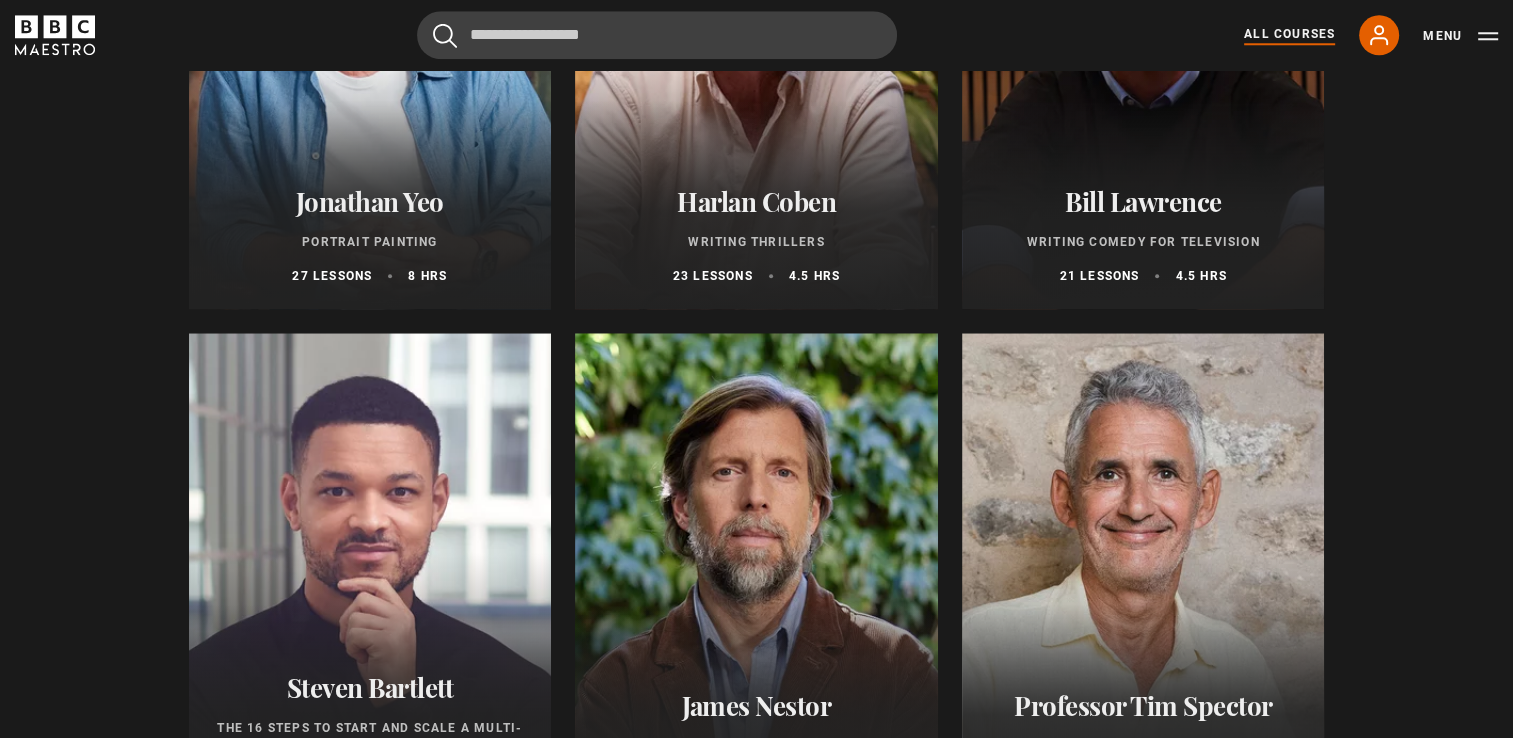 click on "Harlan Coben" at bounding box center (756, 201) 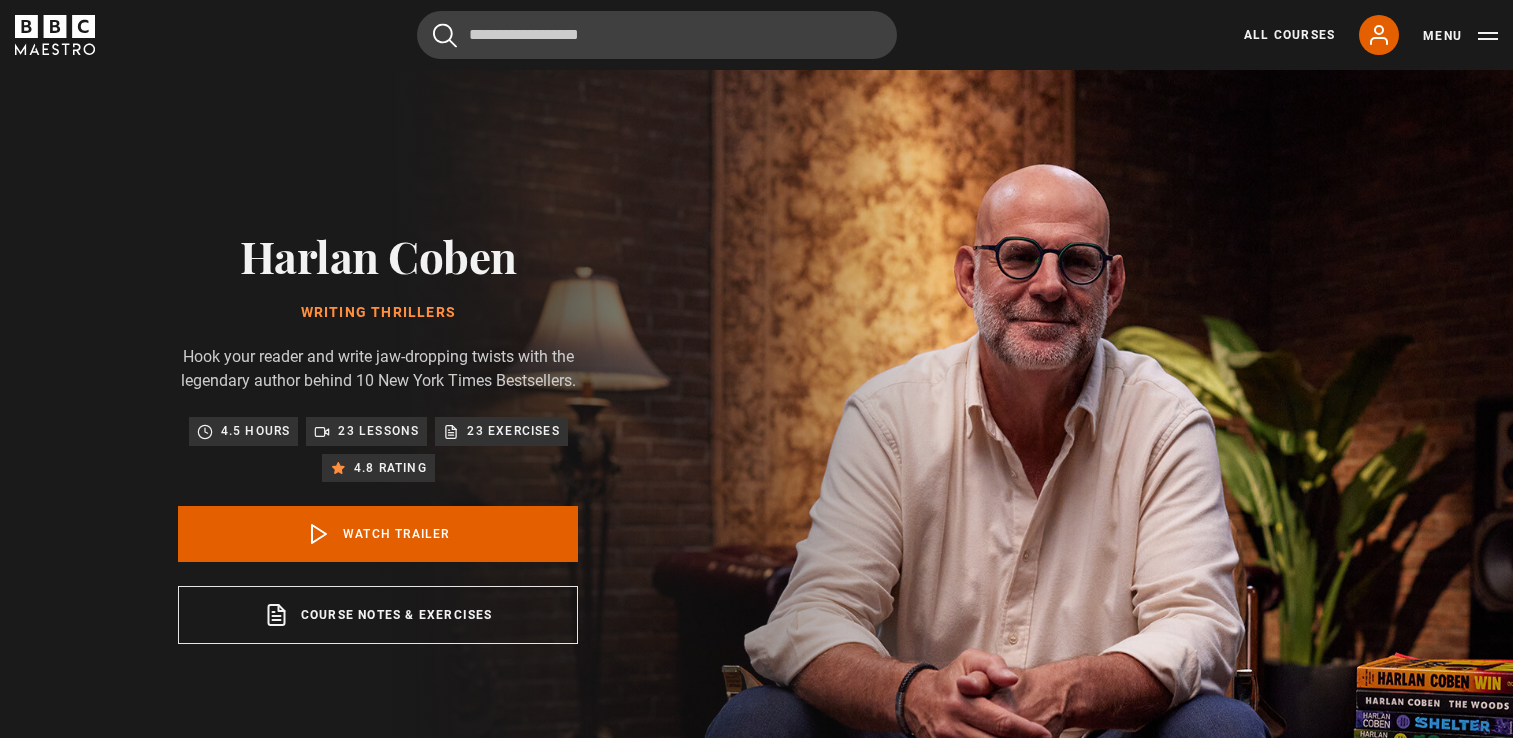 scroll, scrollTop: 0, scrollLeft: 0, axis: both 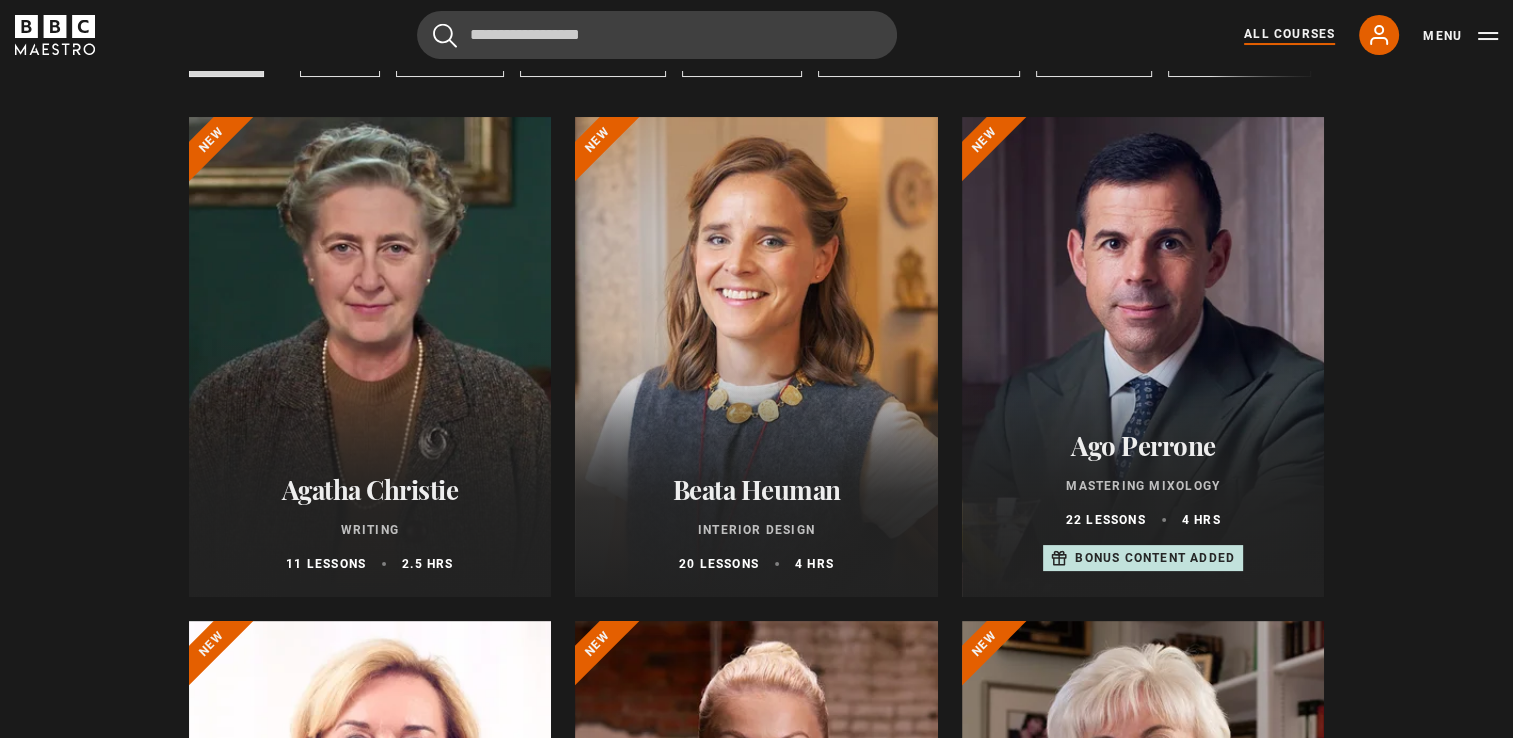 click on "Agatha Christie" at bounding box center (370, 489) 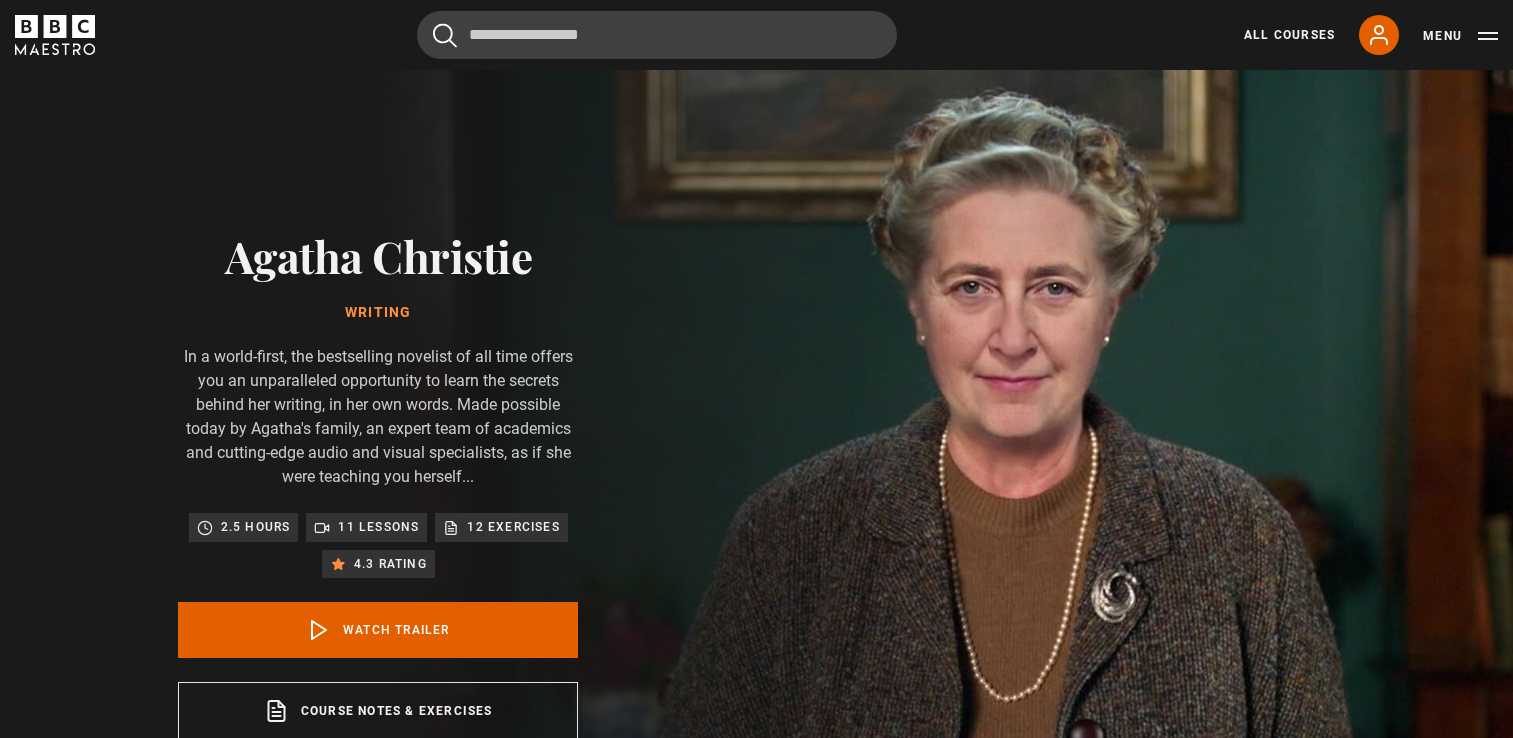scroll, scrollTop: 0, scrollLeft: 0, axis: both 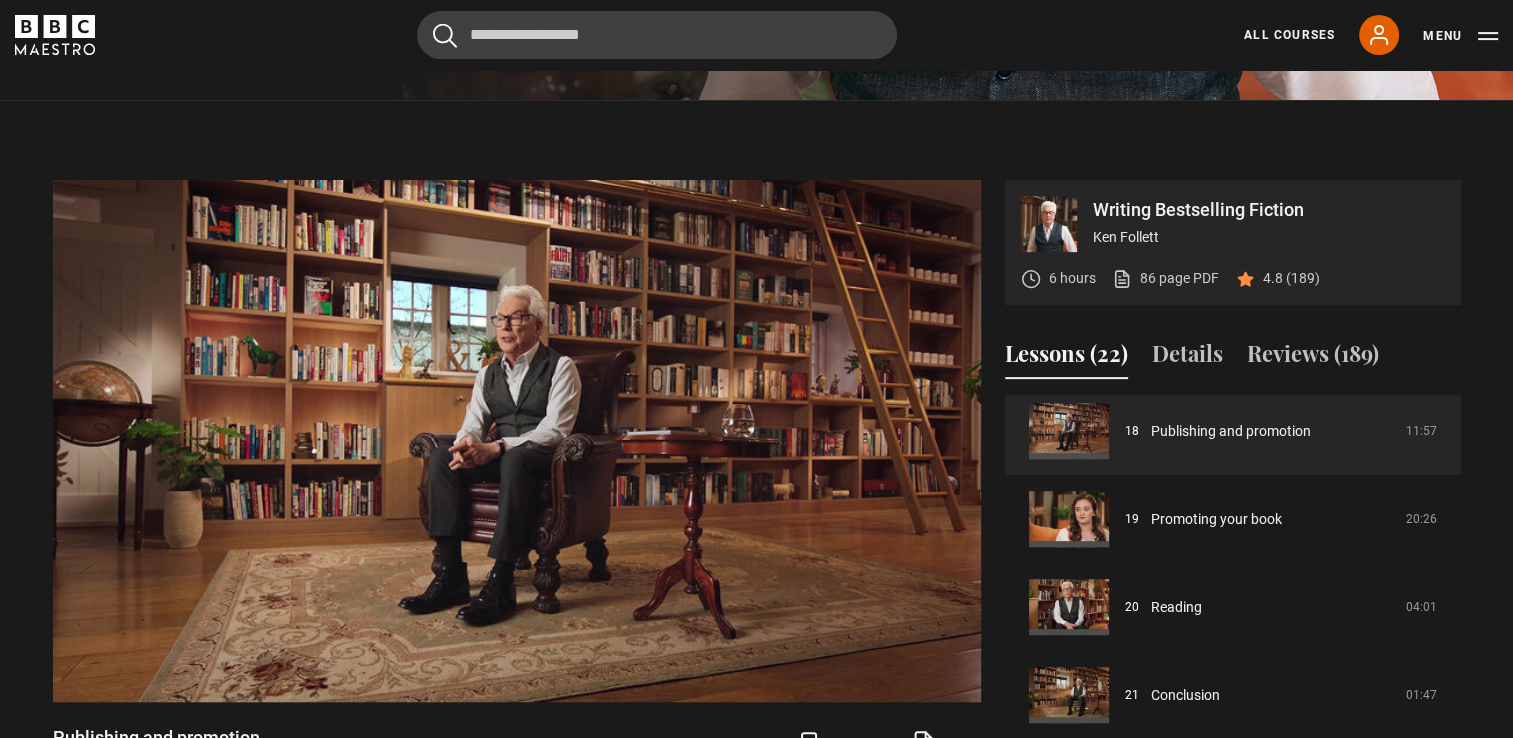 click on "Writing Bestselling Fiction
Ken Follett
6 hours
86 page PDF
(opens in new tab)
4.8 (189)
Video Player is loading. Play Lesson Publishing and promotion 10s Skip Back 10 seconds Pause 10s Skip Forward 10 seconds Loaded :  53.62% 05:24 Pause Mute Current Time  5:23 - Duration  11:58
Ken Follett
Lesson 18
Publishing and promotion
1x Playback Rate 2x 1.5x 1x , selected 0.5x auto Quality 360p 720p 1080p 2160p" at bounding box center (756, 484) 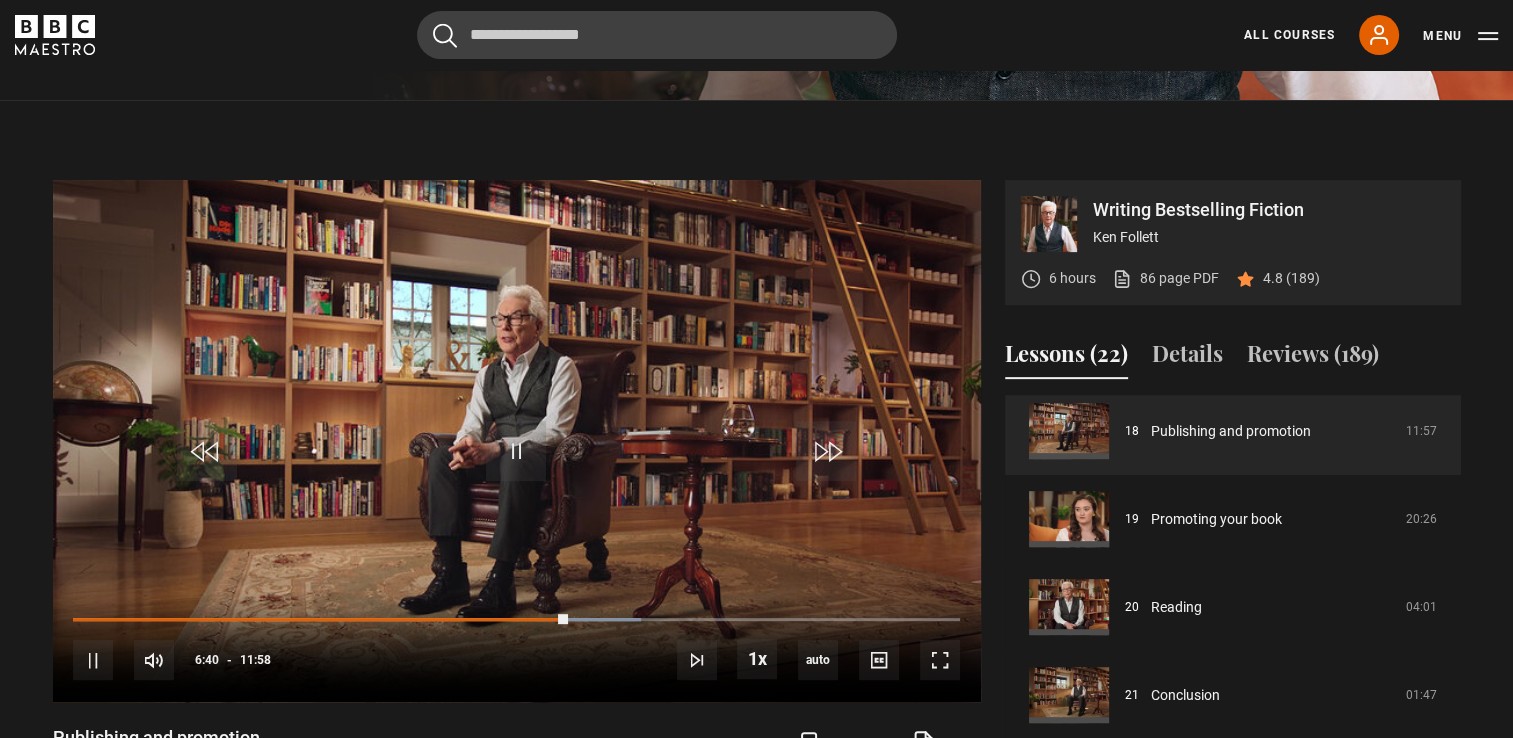 scroll, scrollTop: 804, scrollLeft: 0, axis: vertical 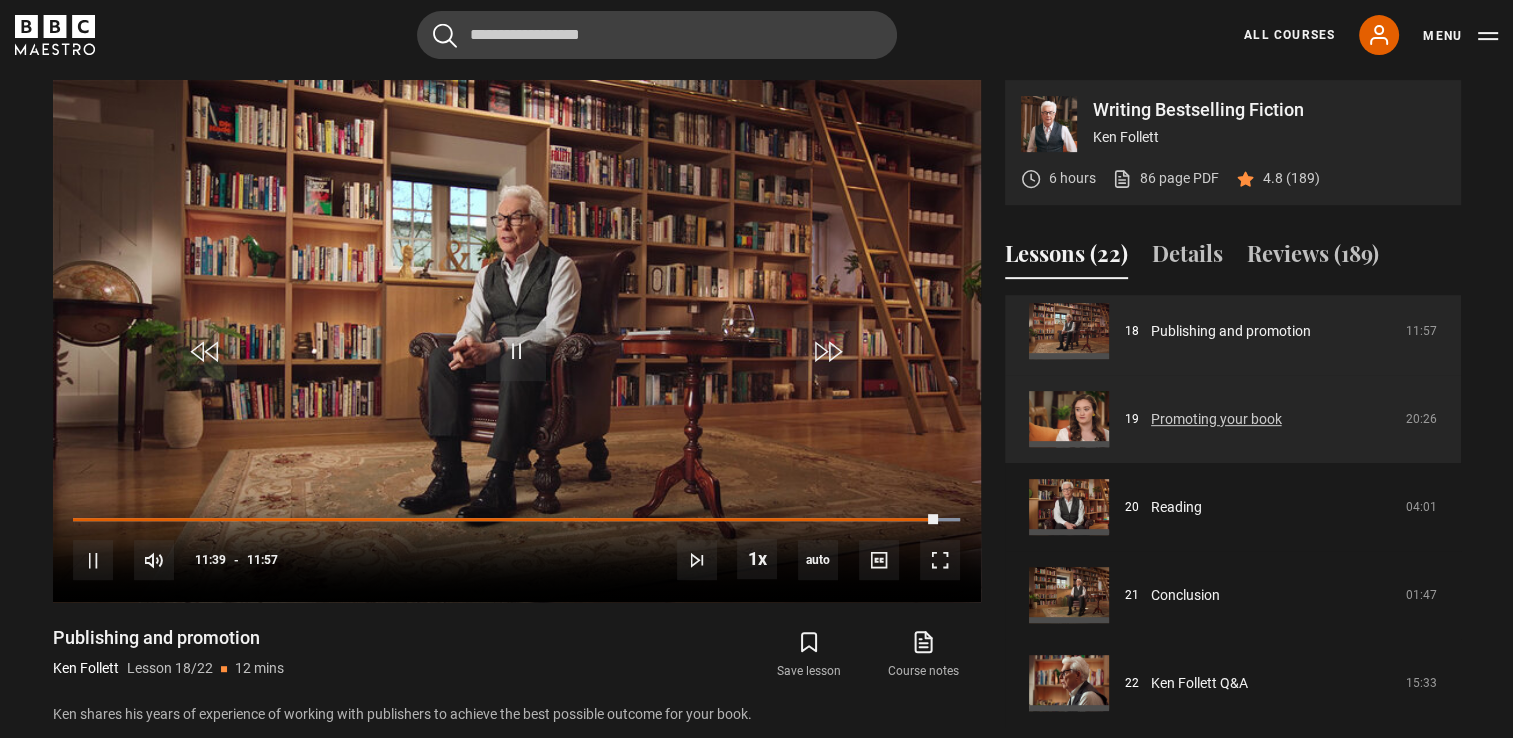 click on "Promoting your book" at bounding box center (1216, 419) 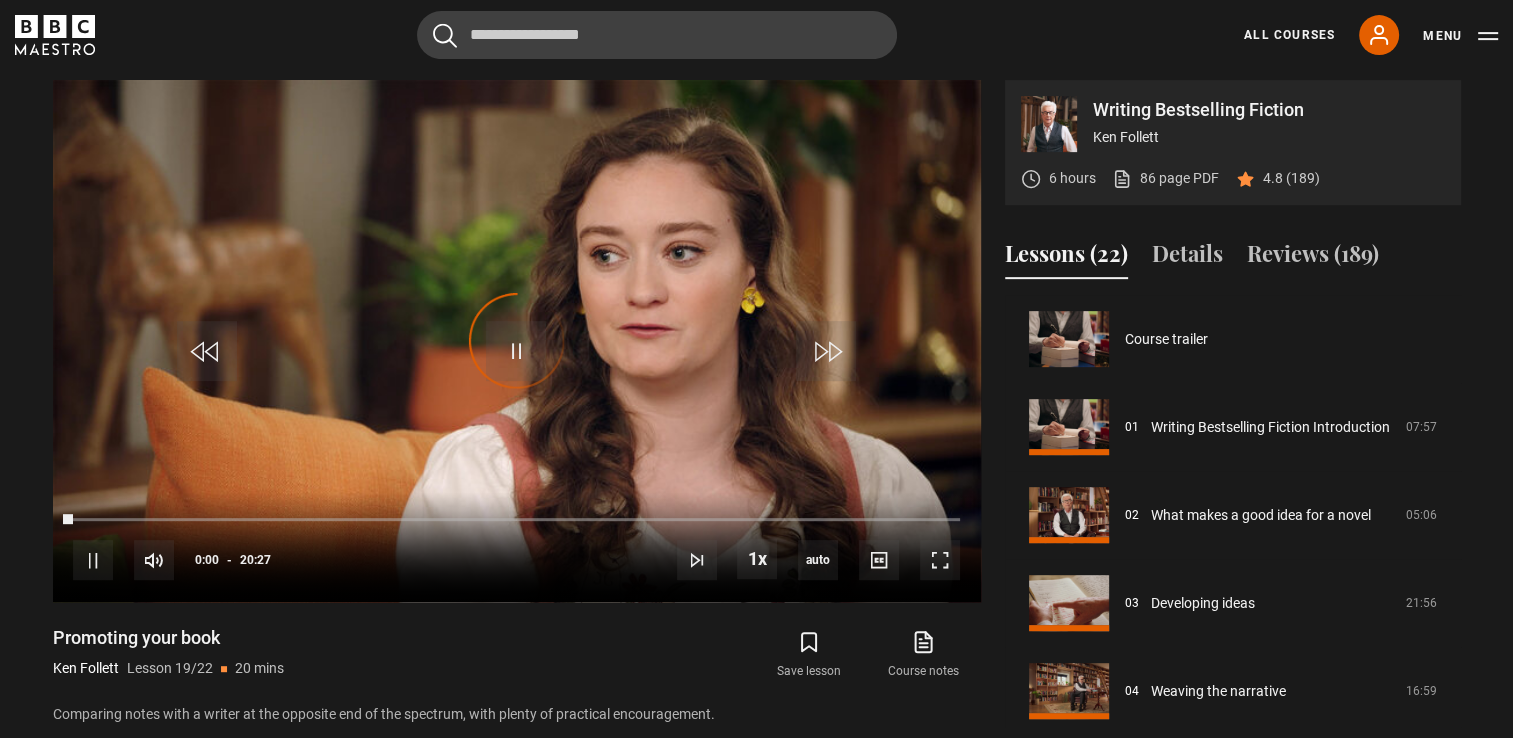 scroll, scrollTop: 0, scrollLeft: 0, axis: both 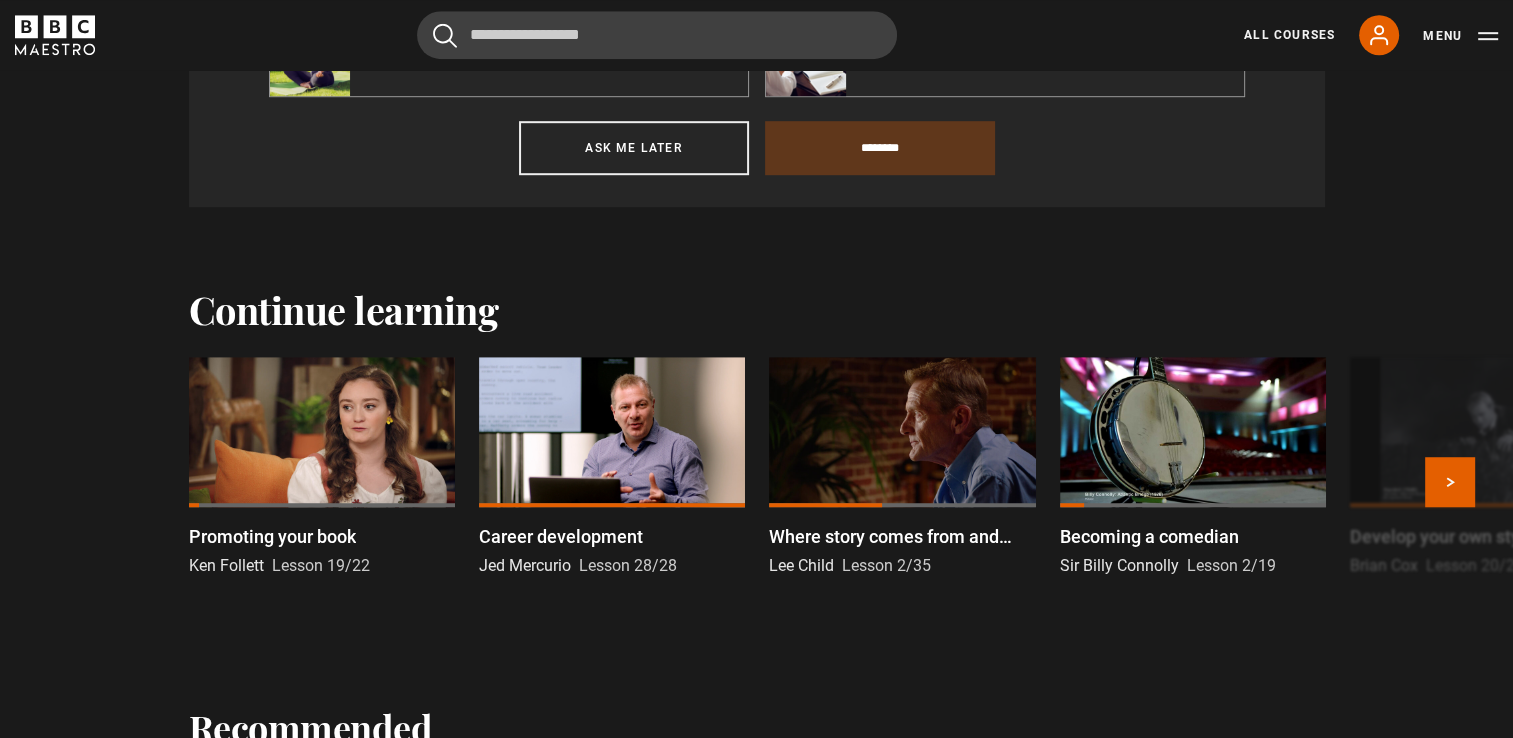click at bounding box center [322, 432] 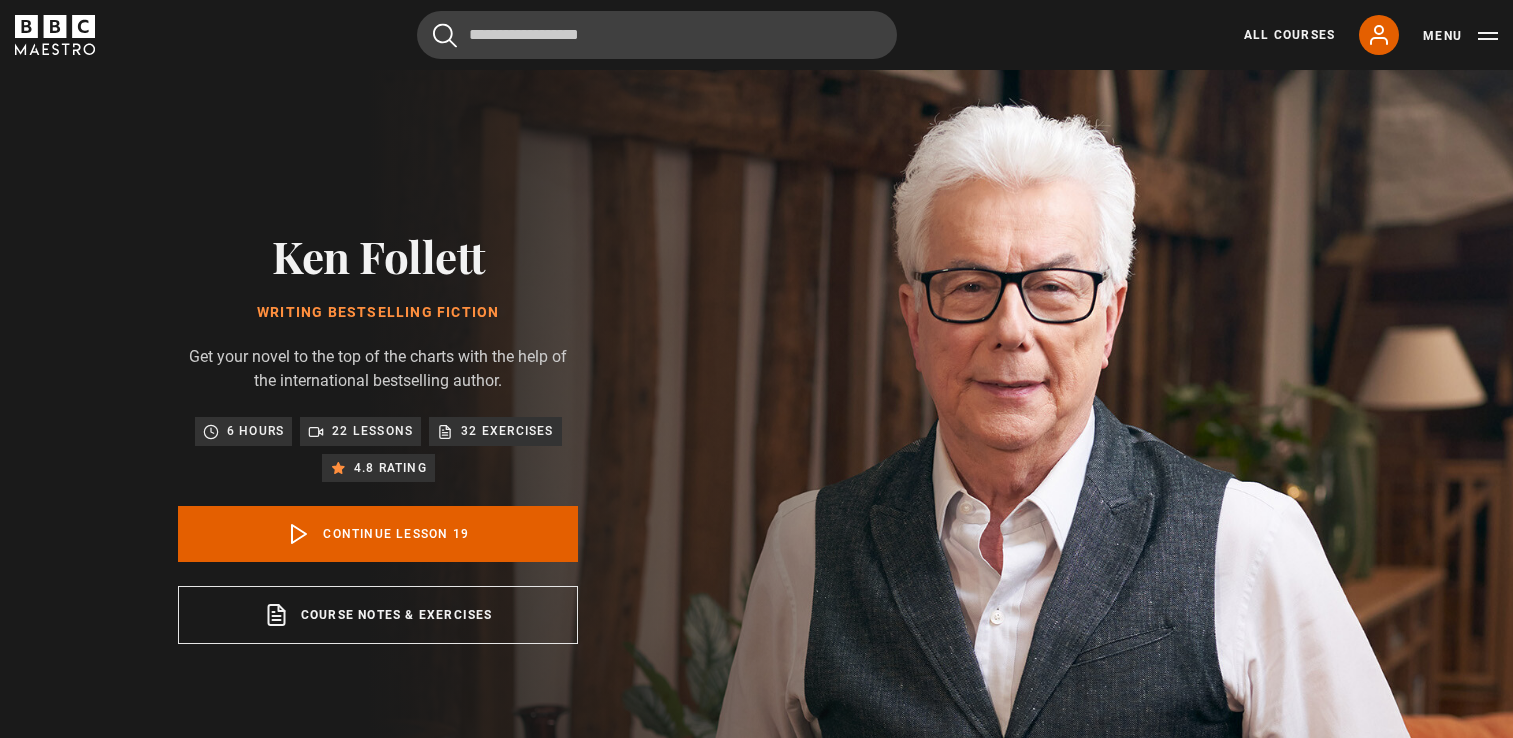 scroll, scrollTop: 804, scrollLeft: 0, axis: vertical 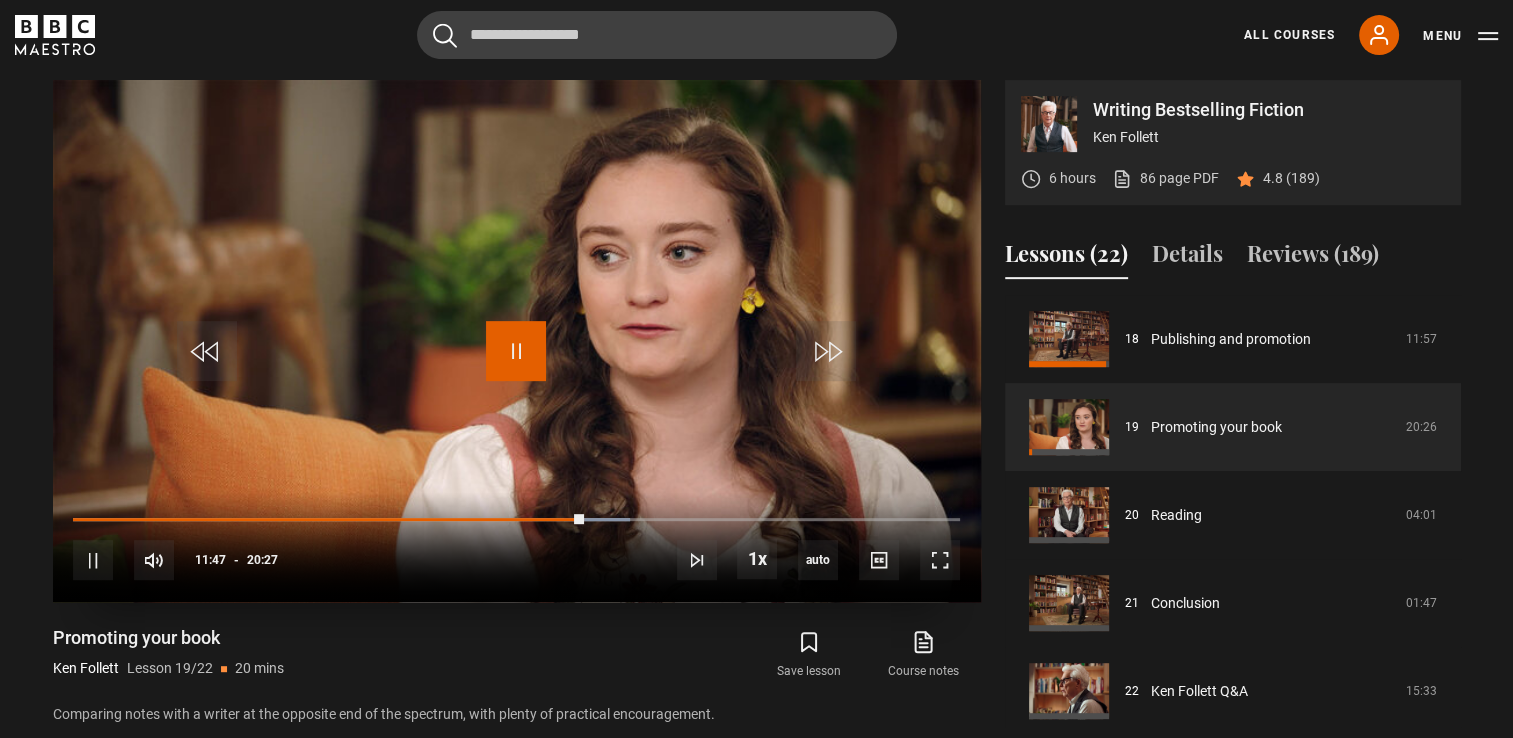 click at bounding box center (516, 351) 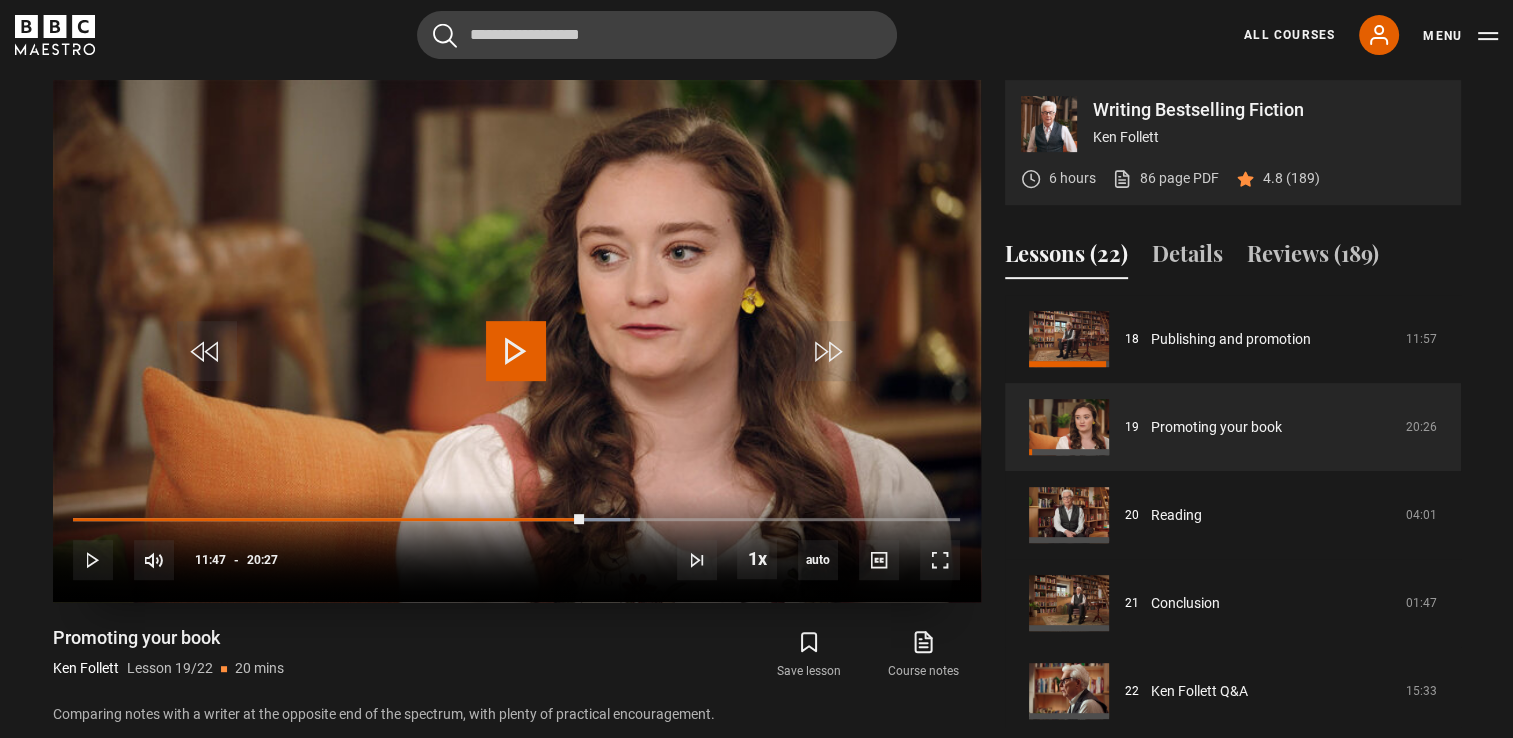click at bounding box center (516, 351) 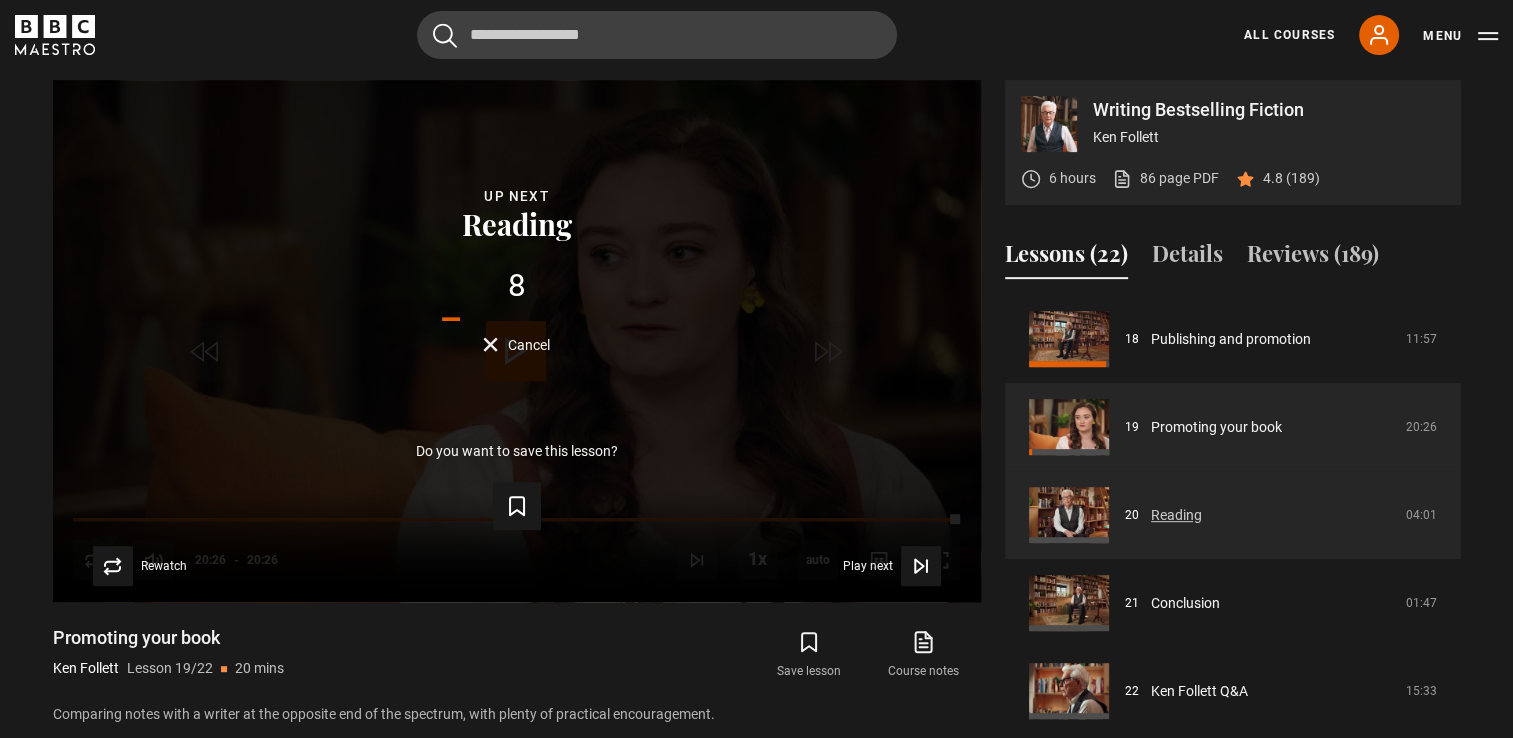click on "Reading" at bounding box center [1176, 515] 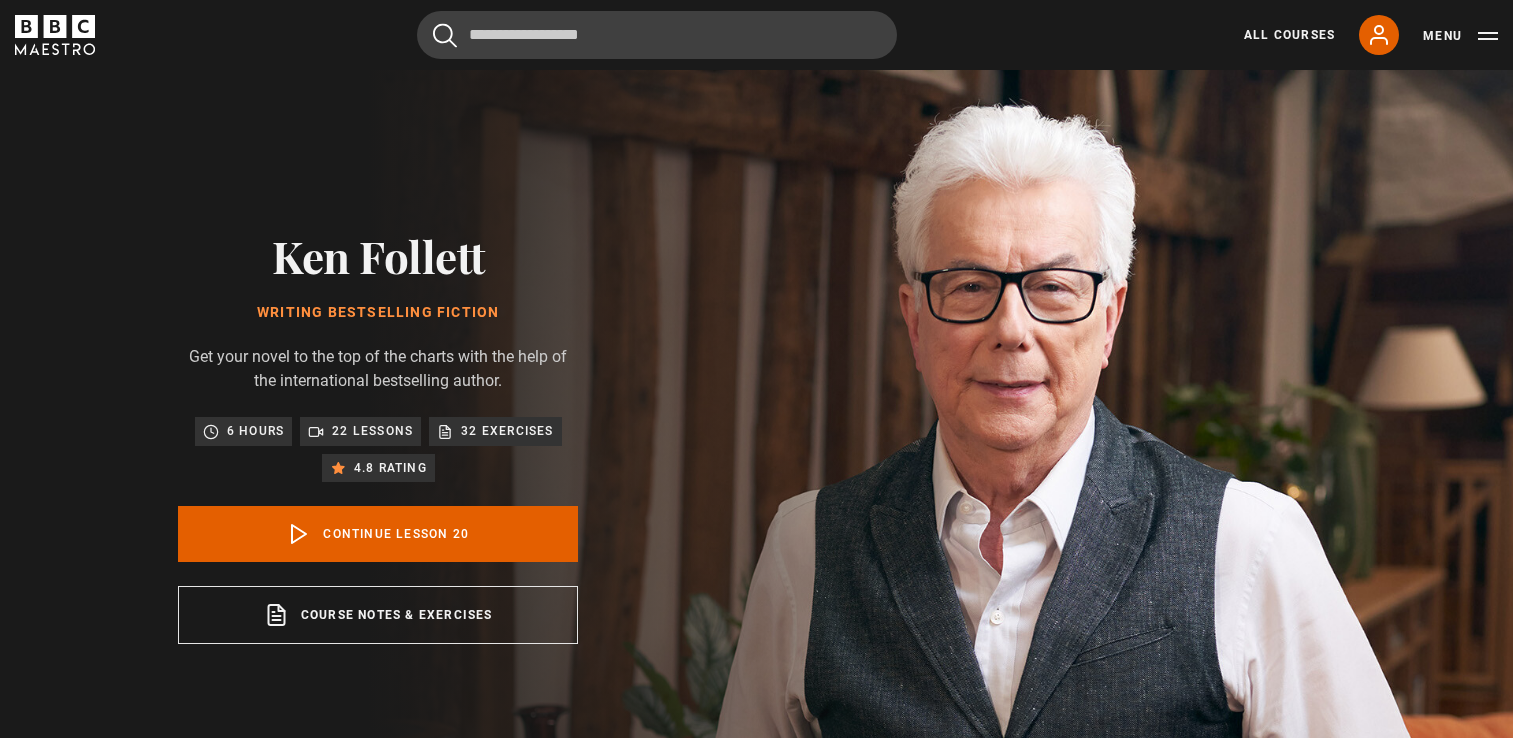 scroll, scrollTop: 804, scrollLeft: 0, axis: vertical 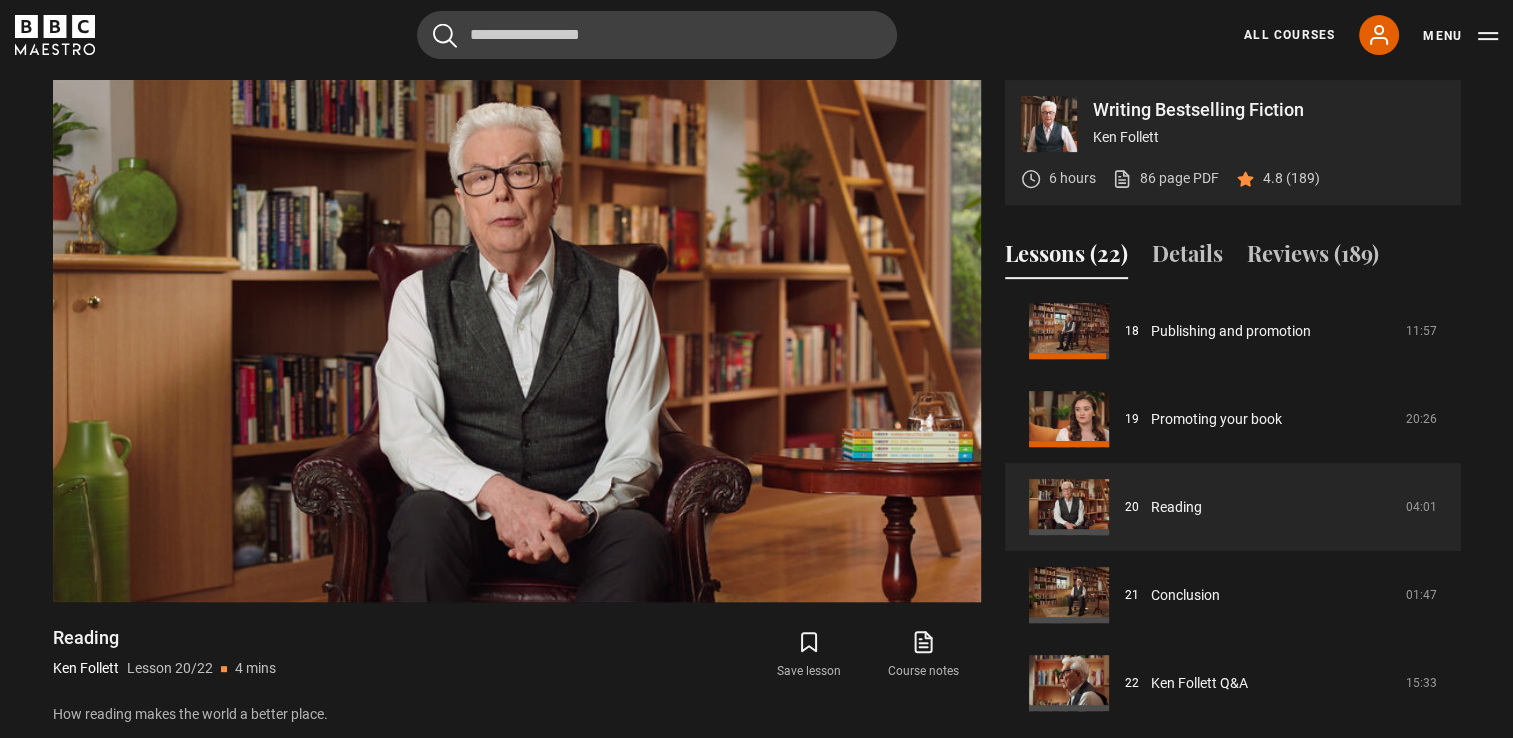 click on "Cancel
Courses
Previous courses
Next courses
Agatha Christie Writing 12  Related Lessons New Ago Perrone Mastering Mixology 22  Related Lessons New Isabel Allende Magical Storytelling 22  Related Lessons New Evy Poumpouras The Art of Influence 24  Related Lessons New Trinny Woodall Thriving in Business 24  Related Lessons Beata Heuman Interior Design 20  Related Lessons New Eric Vetro Sing Like the Stars 31  Related Lessons Stephanie Romiszewski  Sleep Better 21  Related Lessons Jo Malone CBE Think Like an Entrepreneur 19  Related Lessons New 21 7   12" at bounding box center [756, 35] 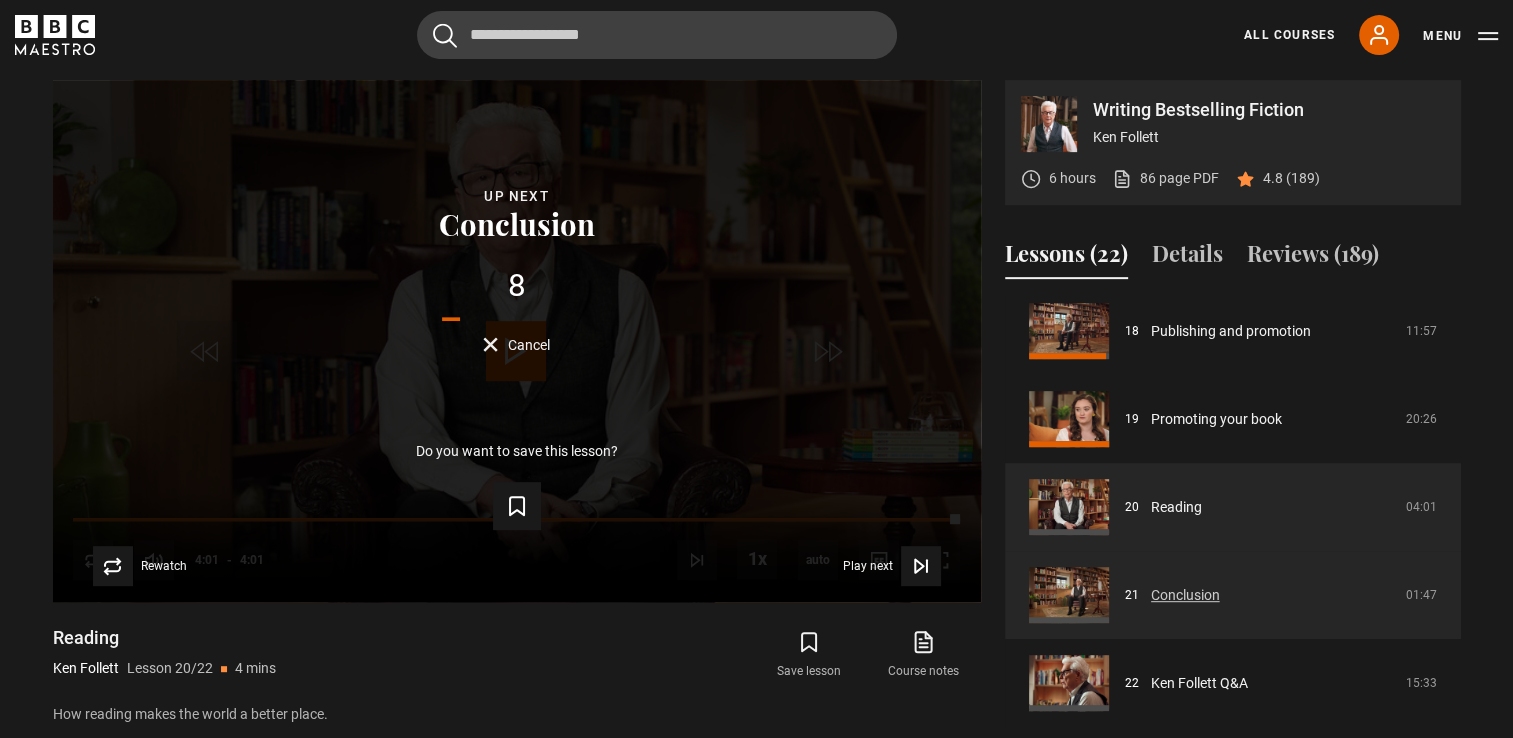 click on "Conclusion" at bounding box center (1185, 595) 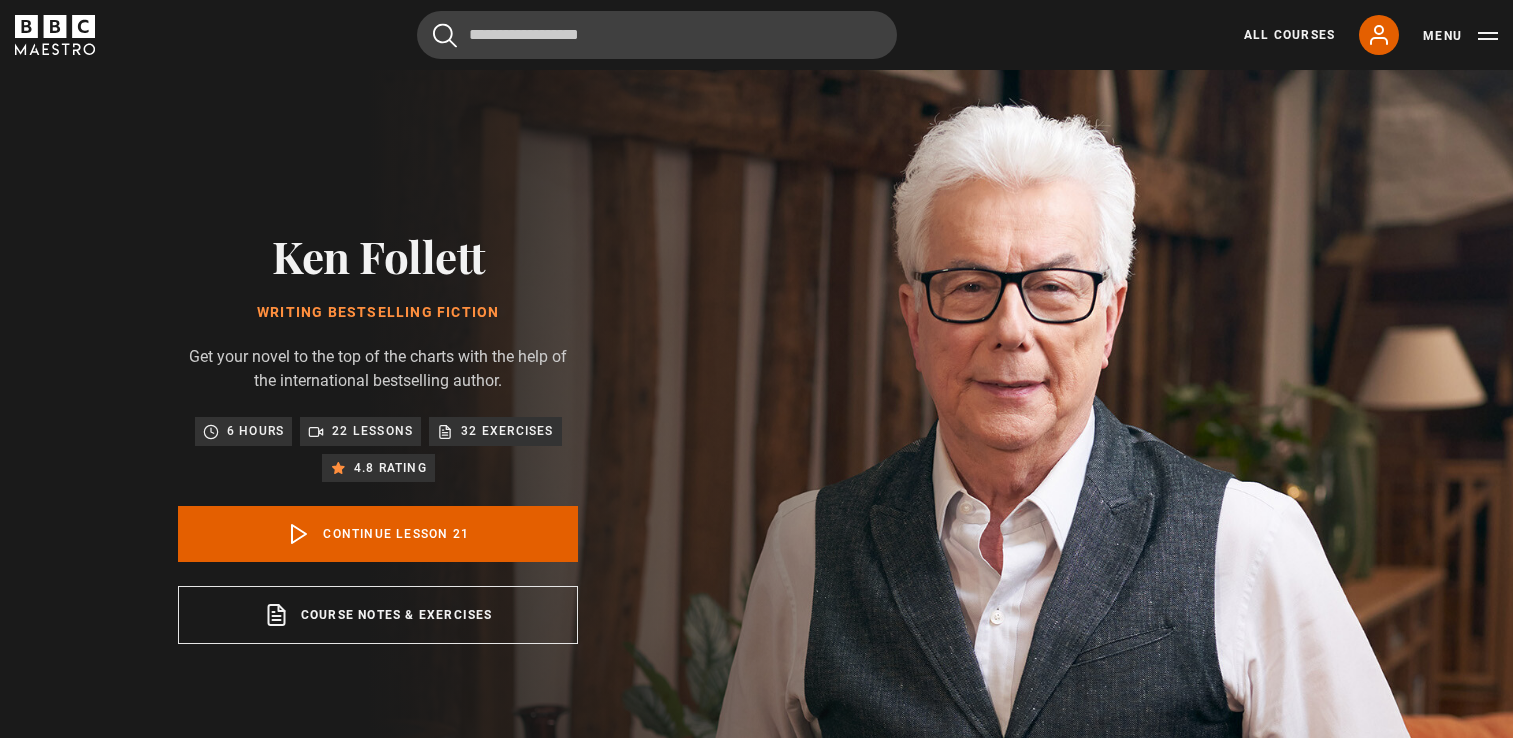 scroll, scrollTop: 804, scrollLeft: 0, axis: vertical 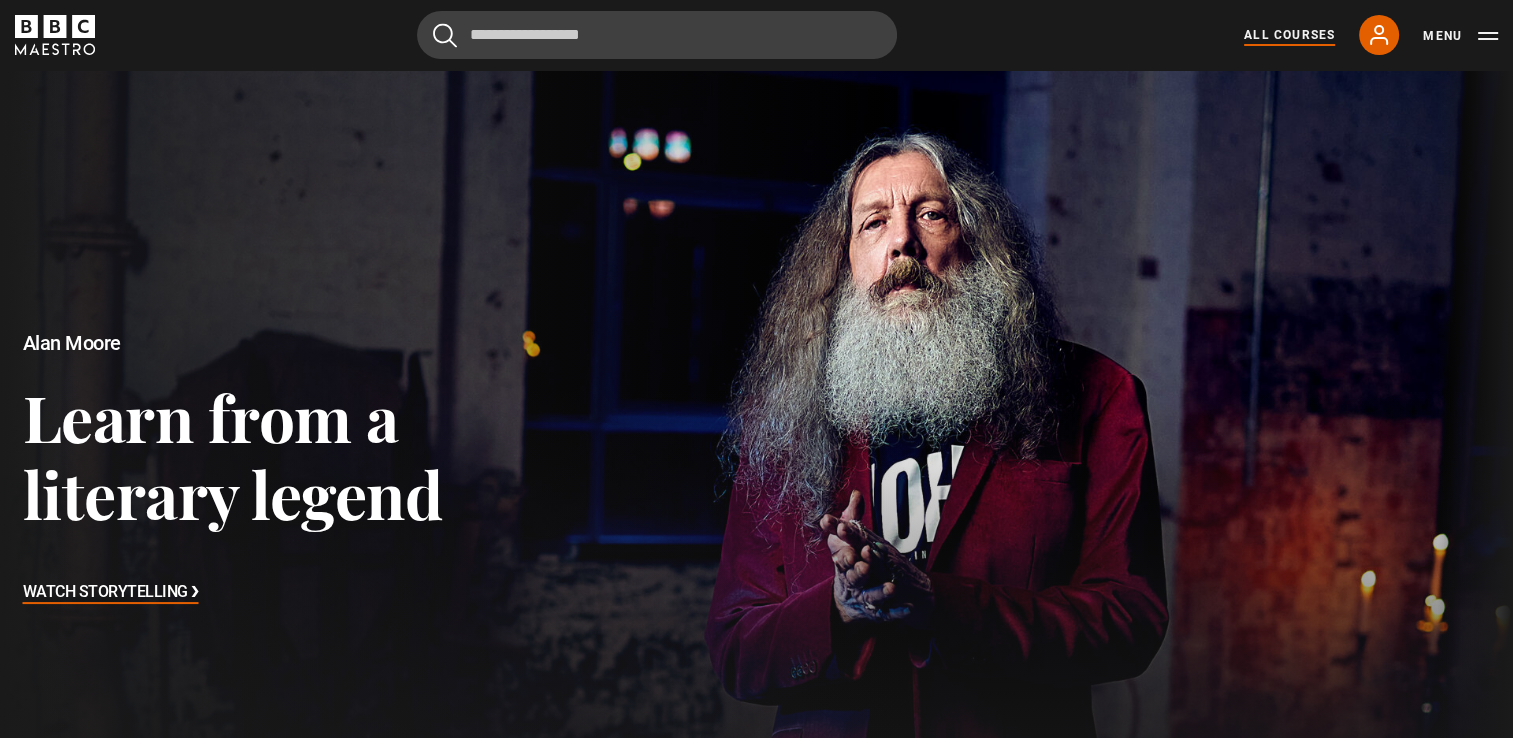 click on "All Courses" at bounding box center (1289, 35) 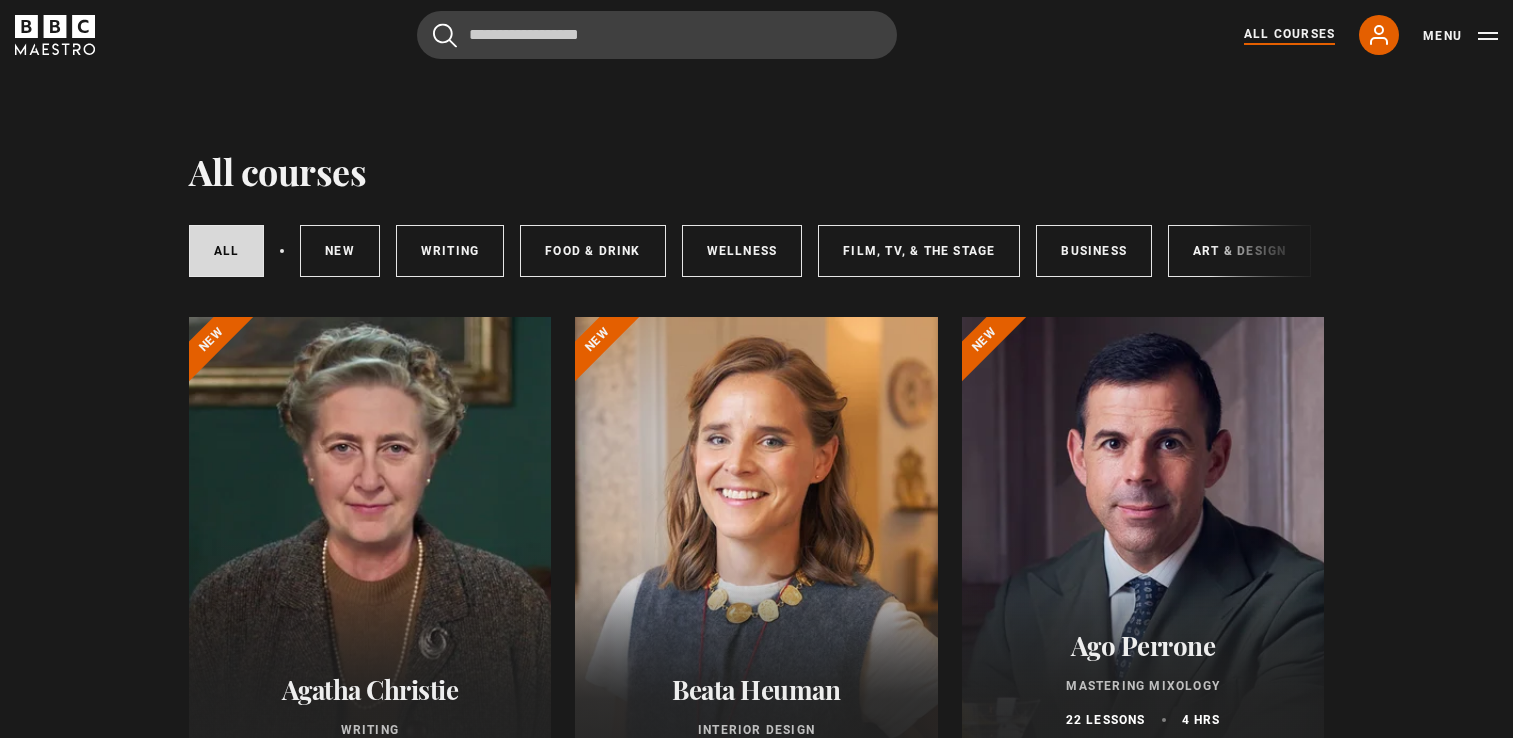 scroll, scrollTop: 0, scrollLeft: 0, axis: both 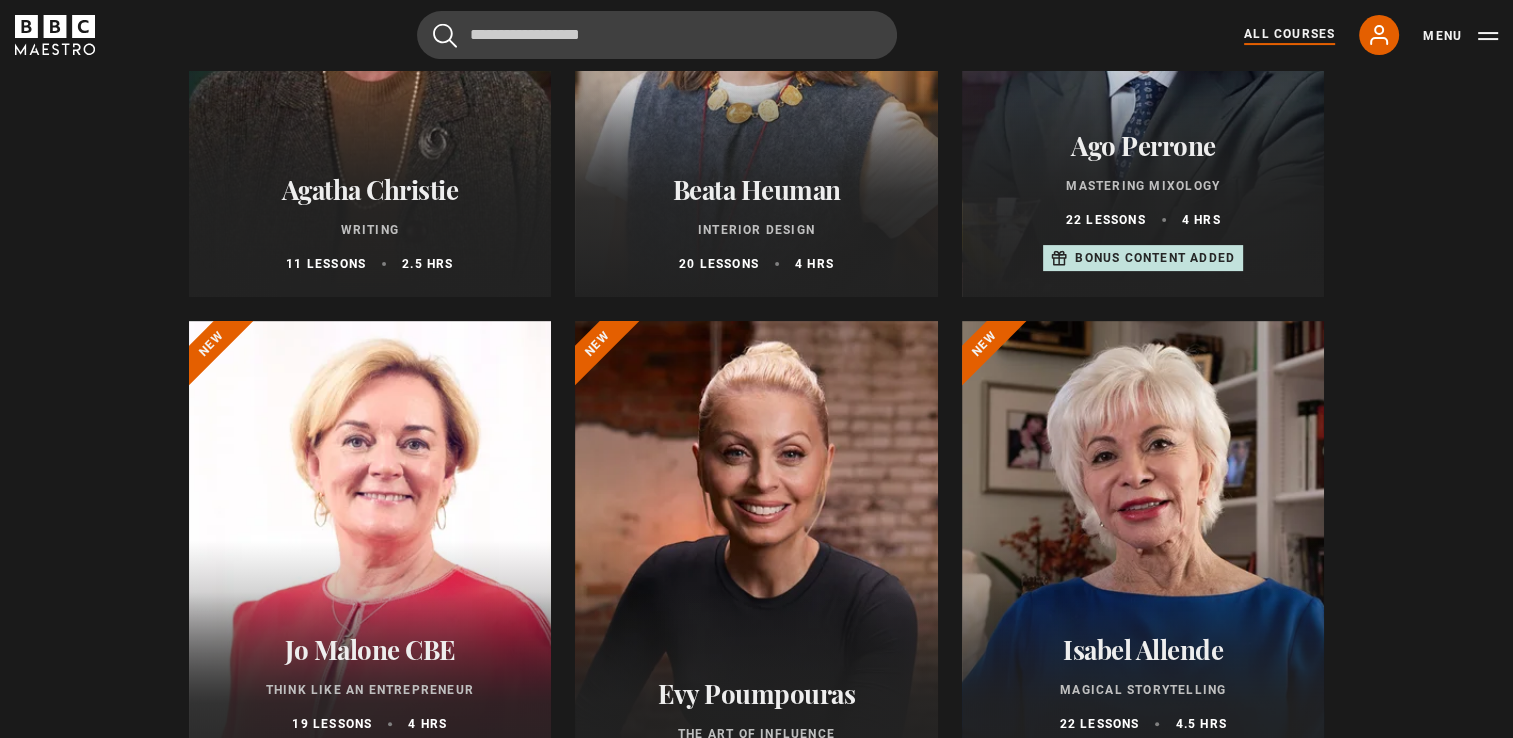 click on "Agatha Christie
Writing
11 lessons
2.5 hrs" at bounding box center [370, 223] 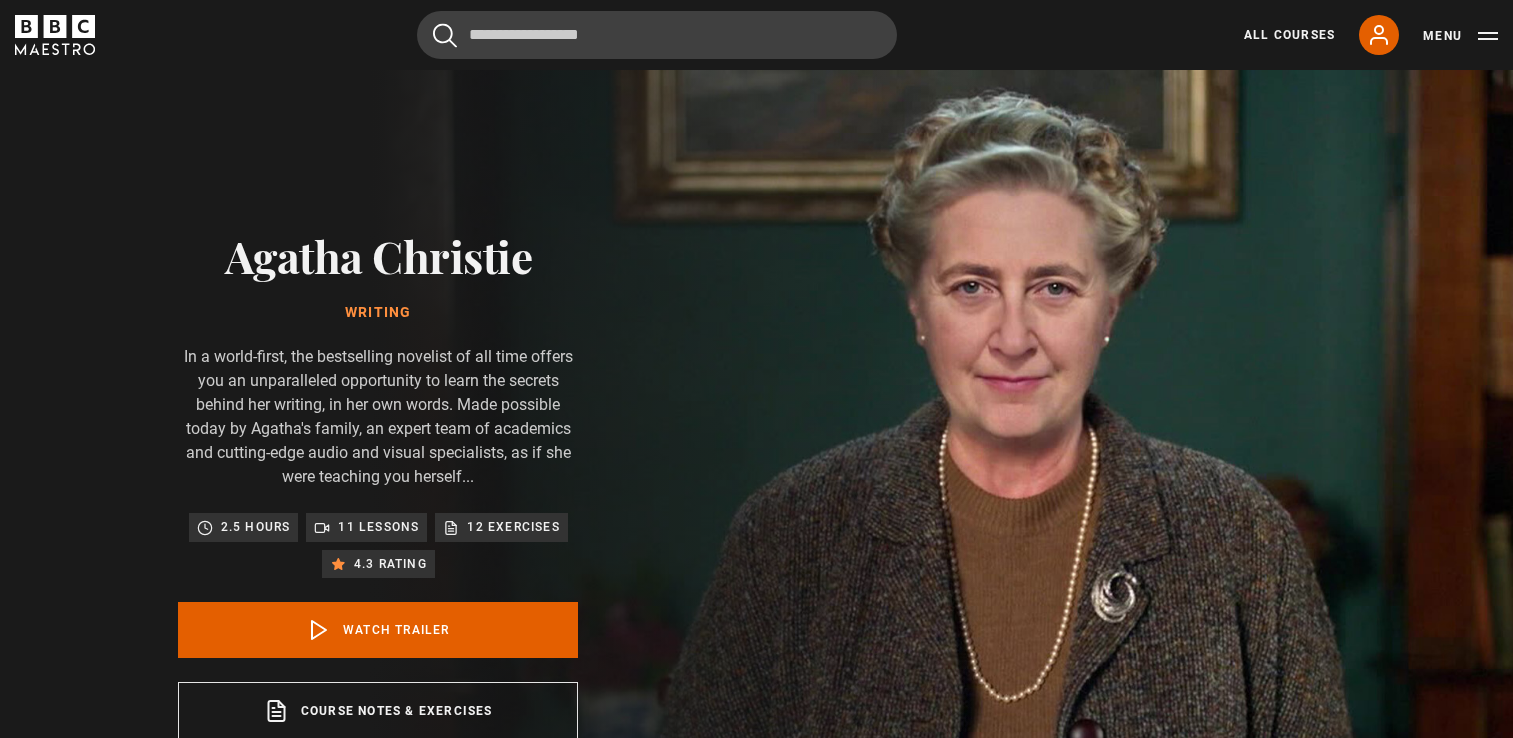 scroll, scrollTop: 0, scrollLeft: 0, axis: both 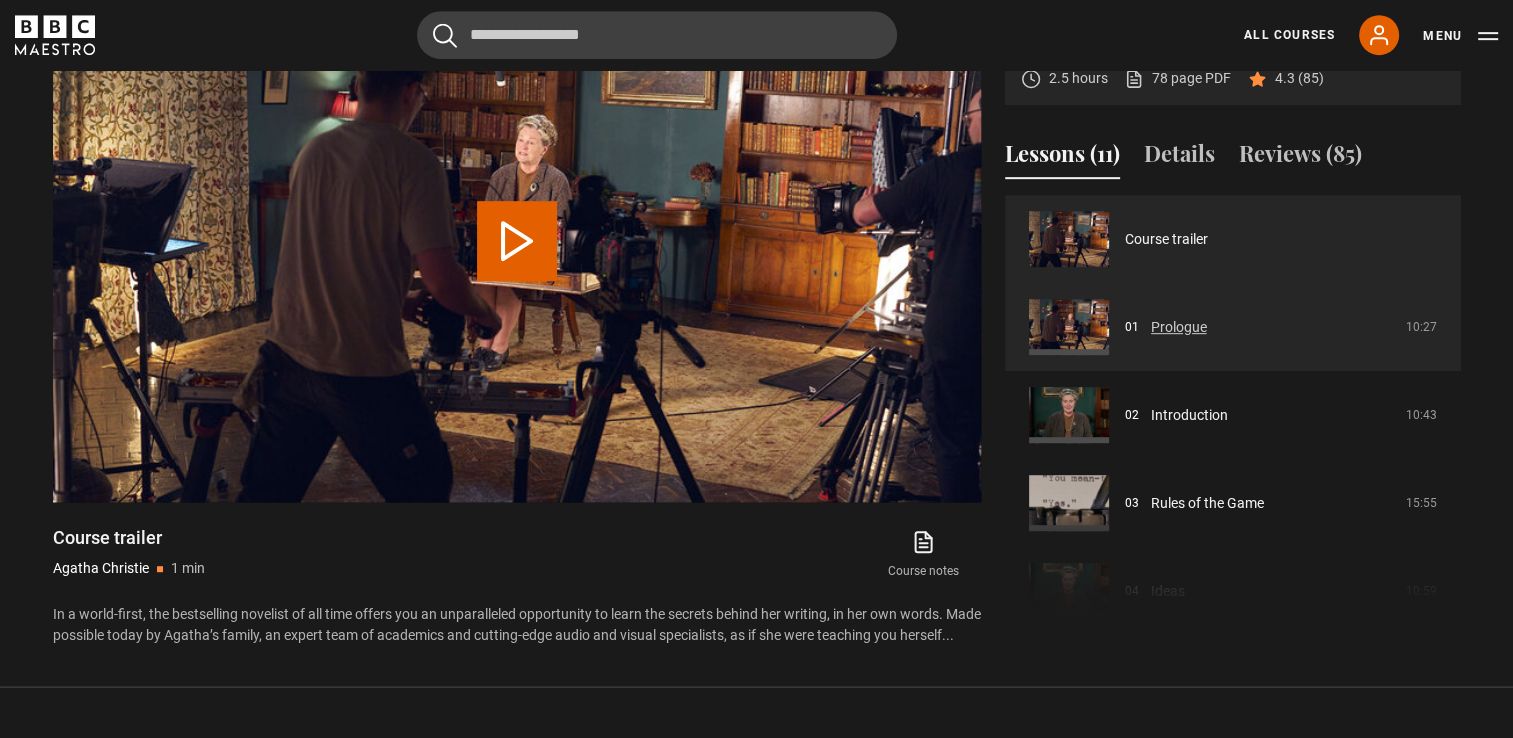 click on "Prologue" at bounding box center [1179, 327] 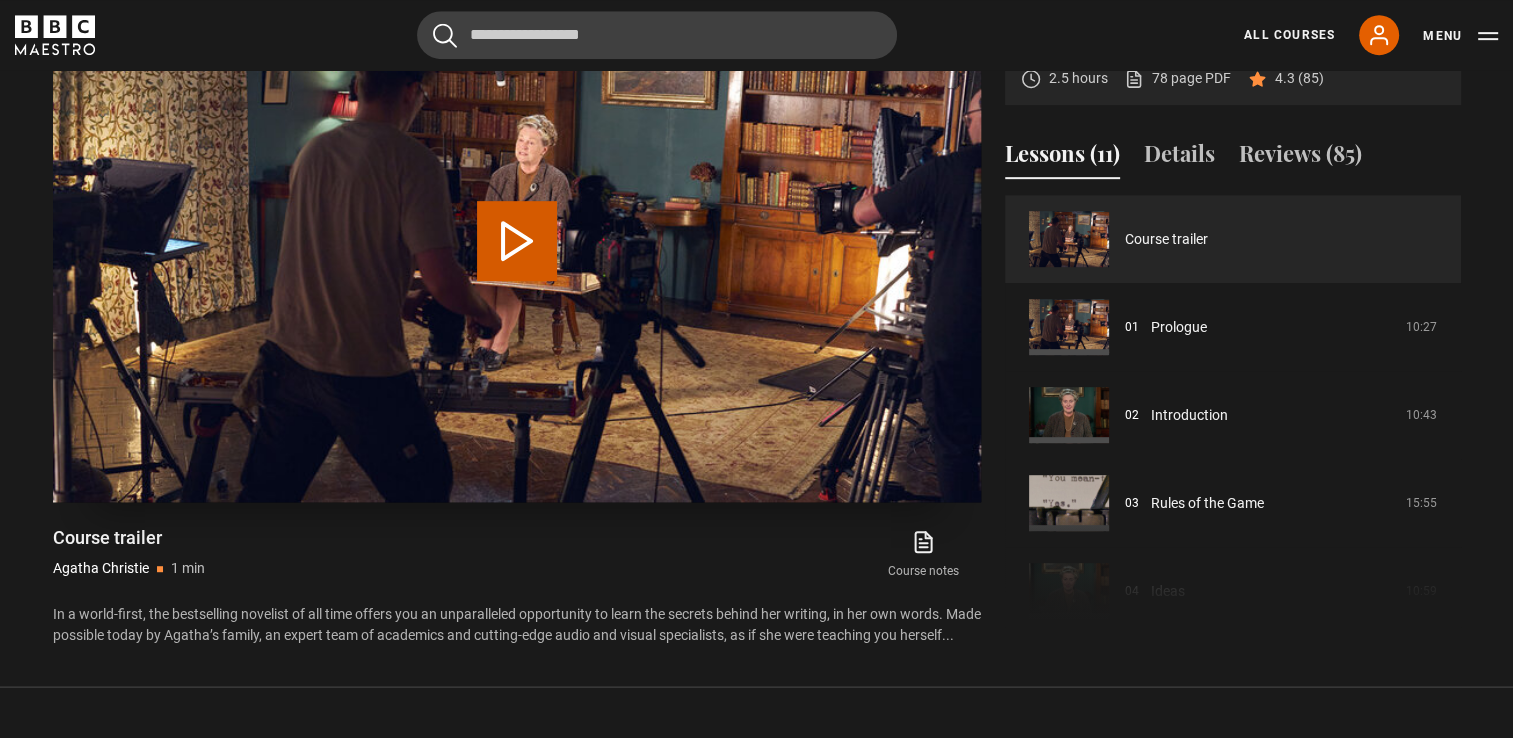 click on "Play Video" at bounding box center [517, 241] 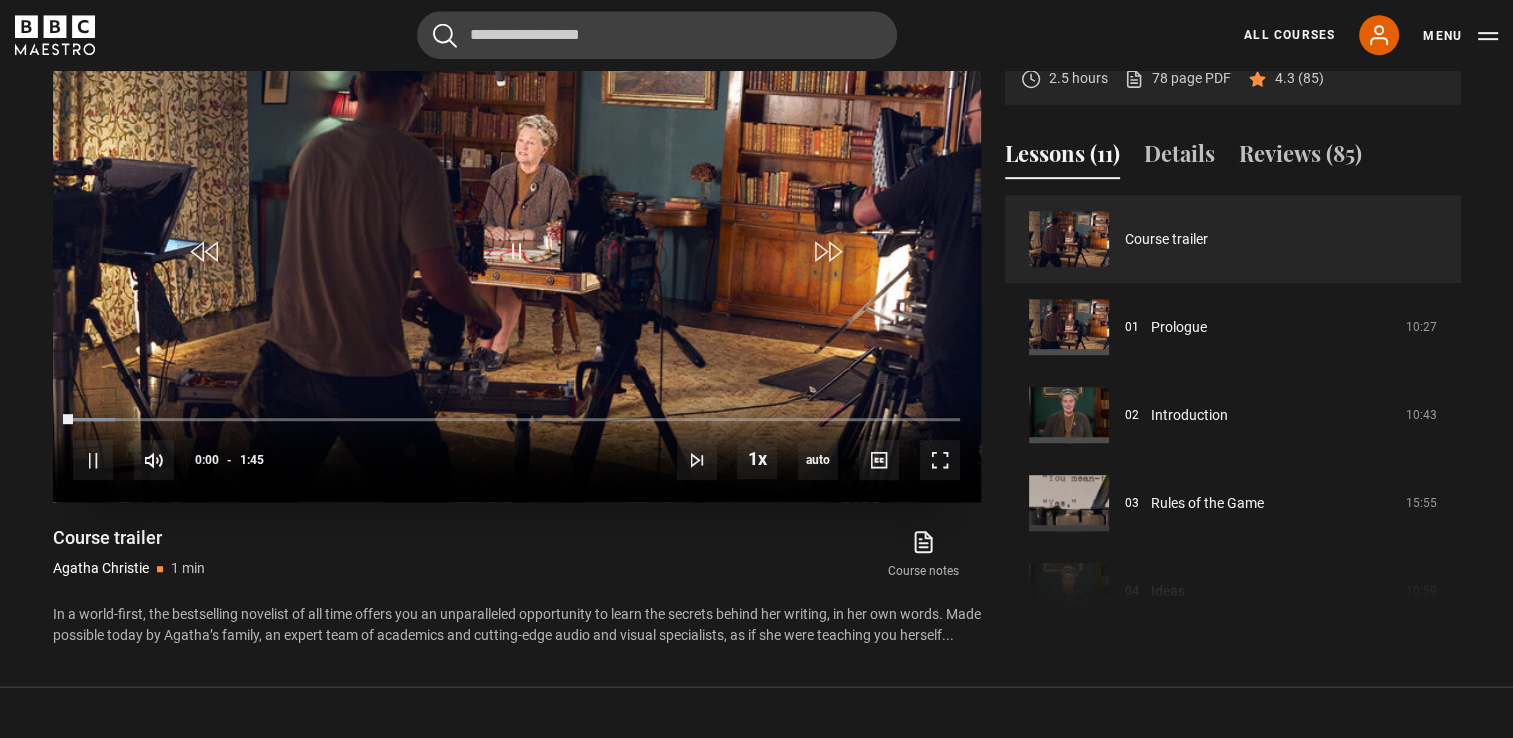 scroll, scrollTop: 980, scrollLeft: 0, axis: vertical 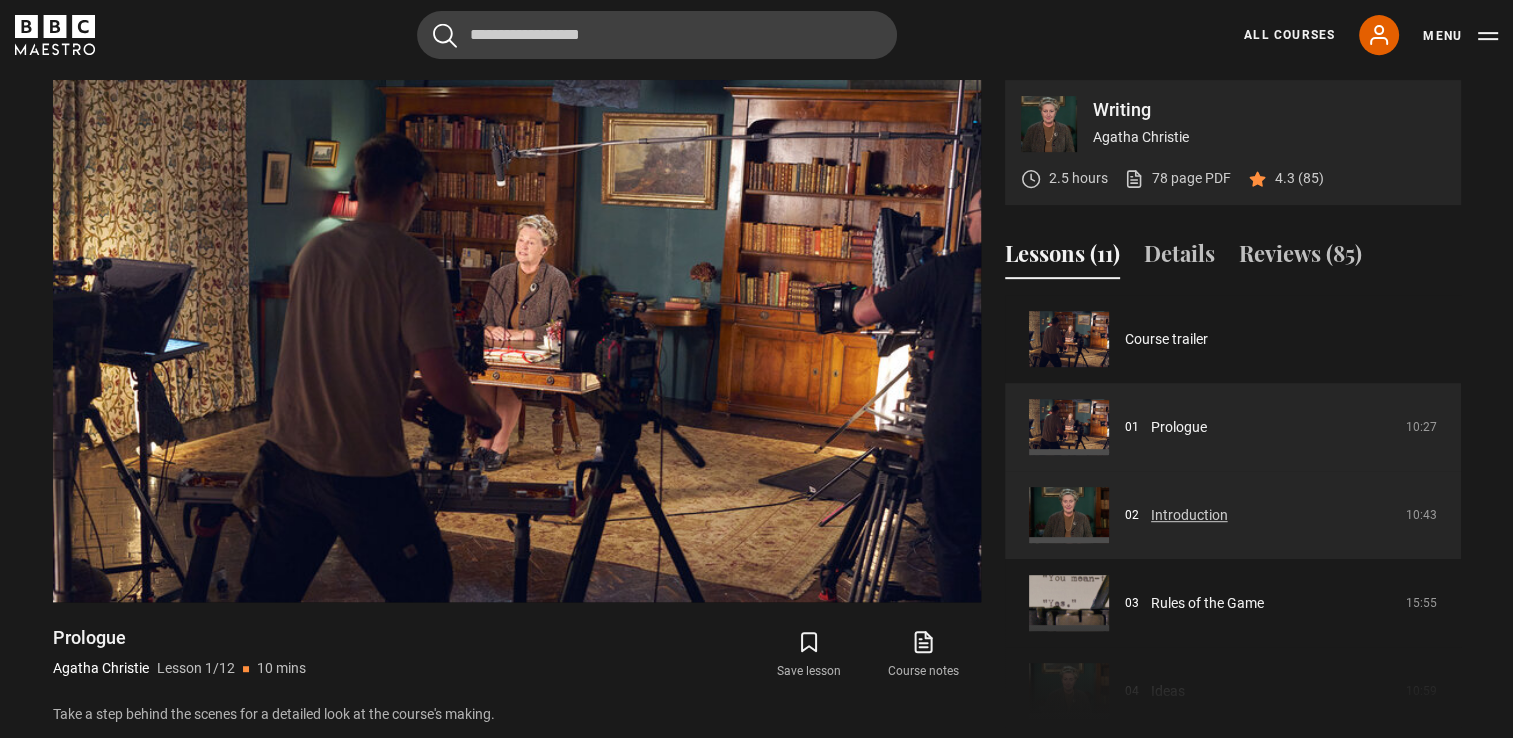 click on "Introduction" at bounding box center [1189, 515] 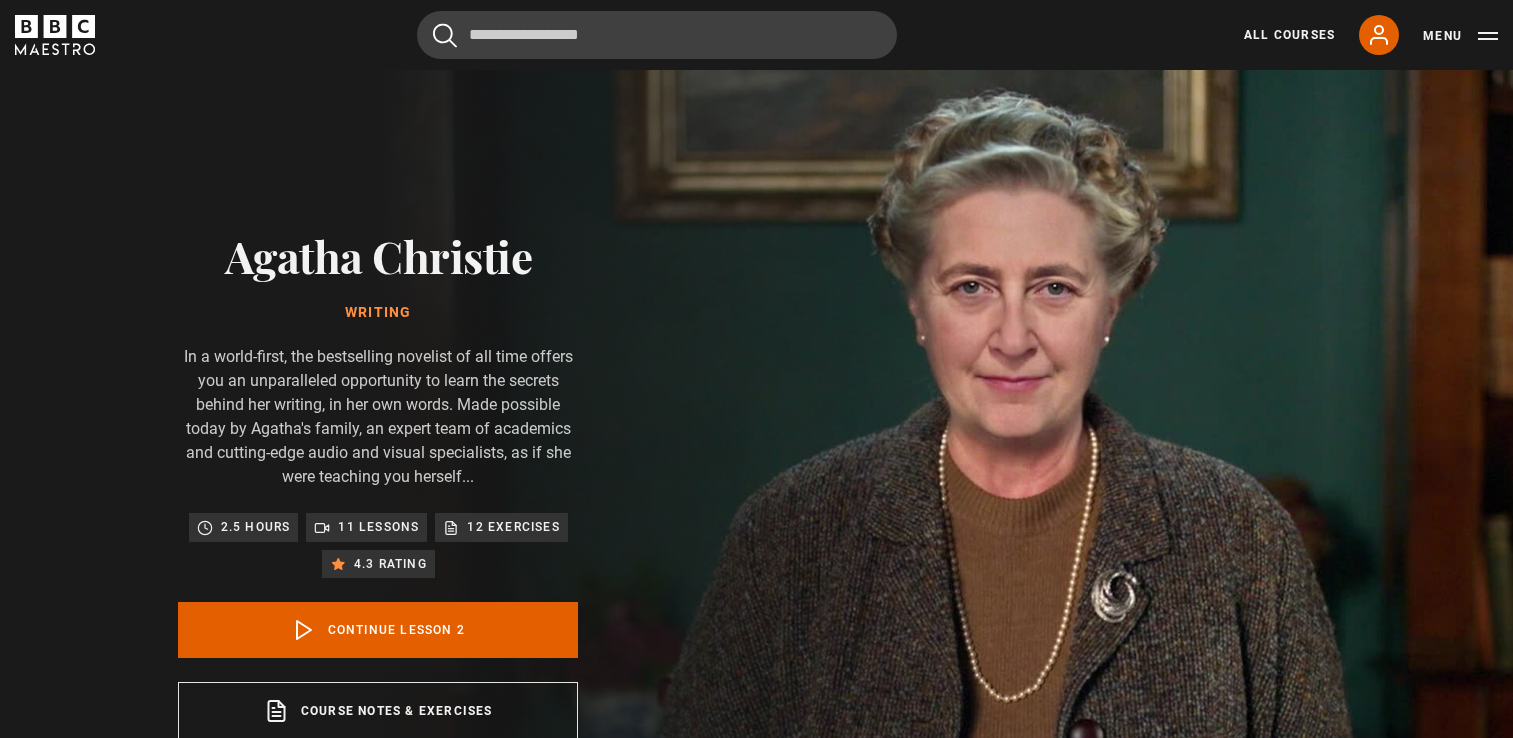 scroll, scrollTop: 900, scrollLeft: 0, axis: vertical 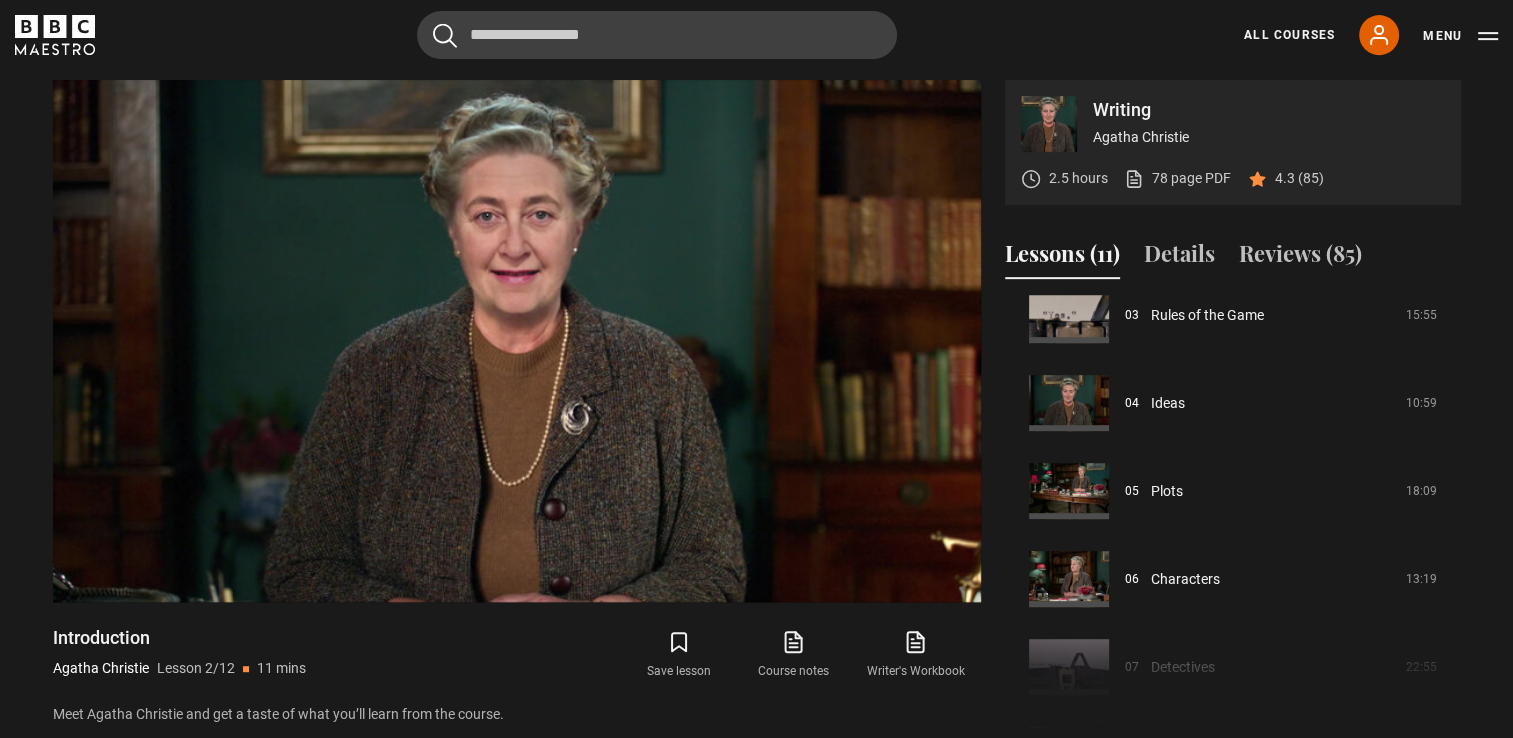 click 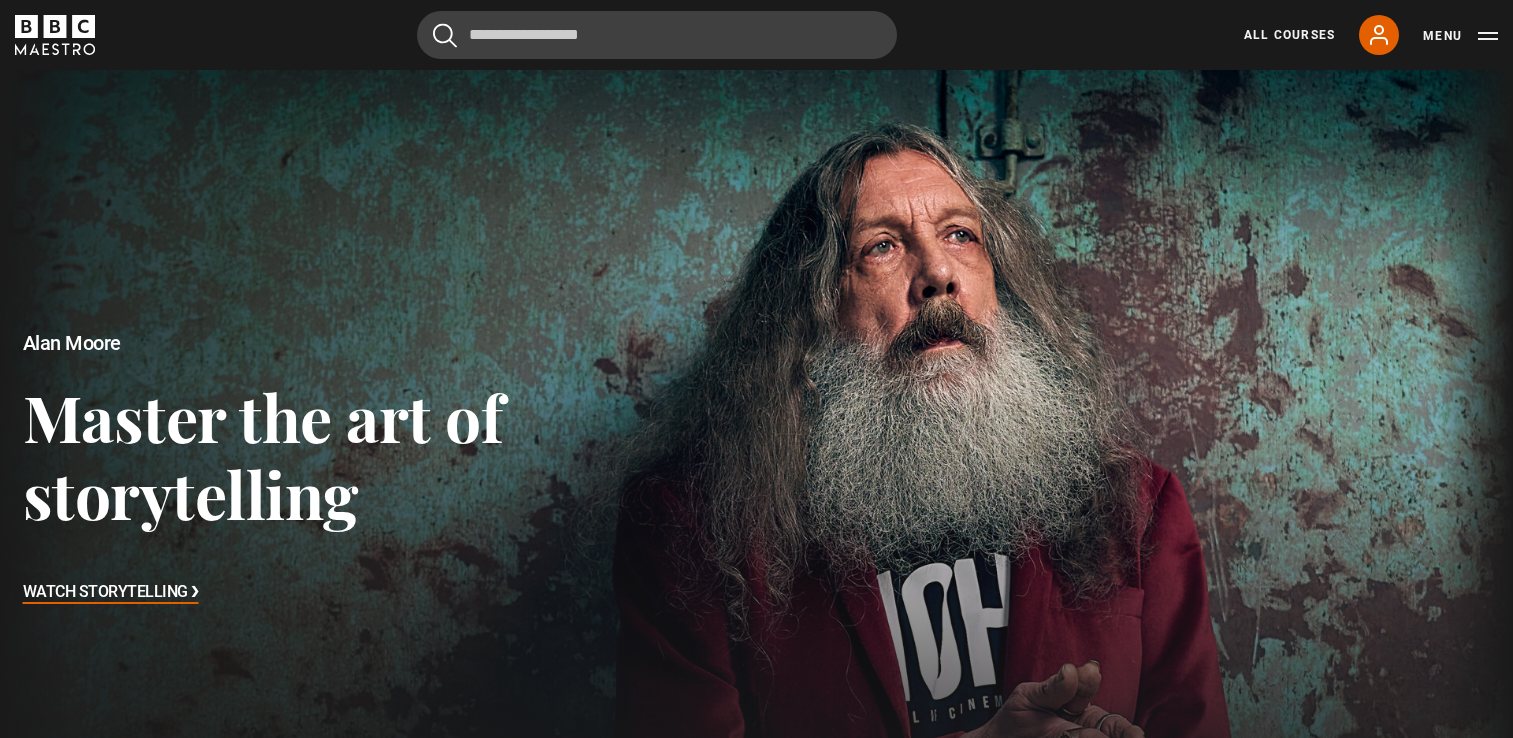 scroll, scrollTop: 694, scrollLeft: 0, axis: vertical 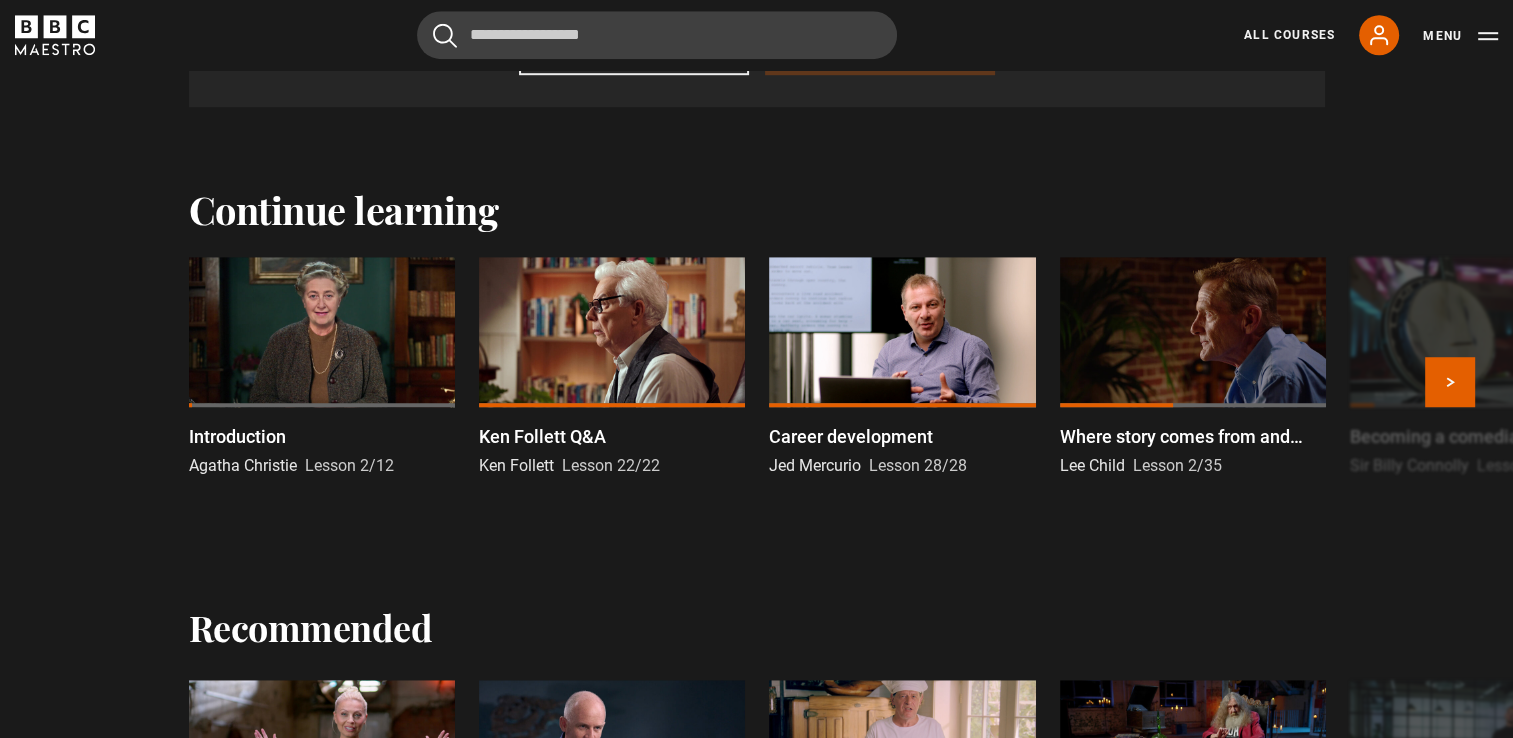 click on "Where story comes from and what it's for" at bounding box center (1193, 436) 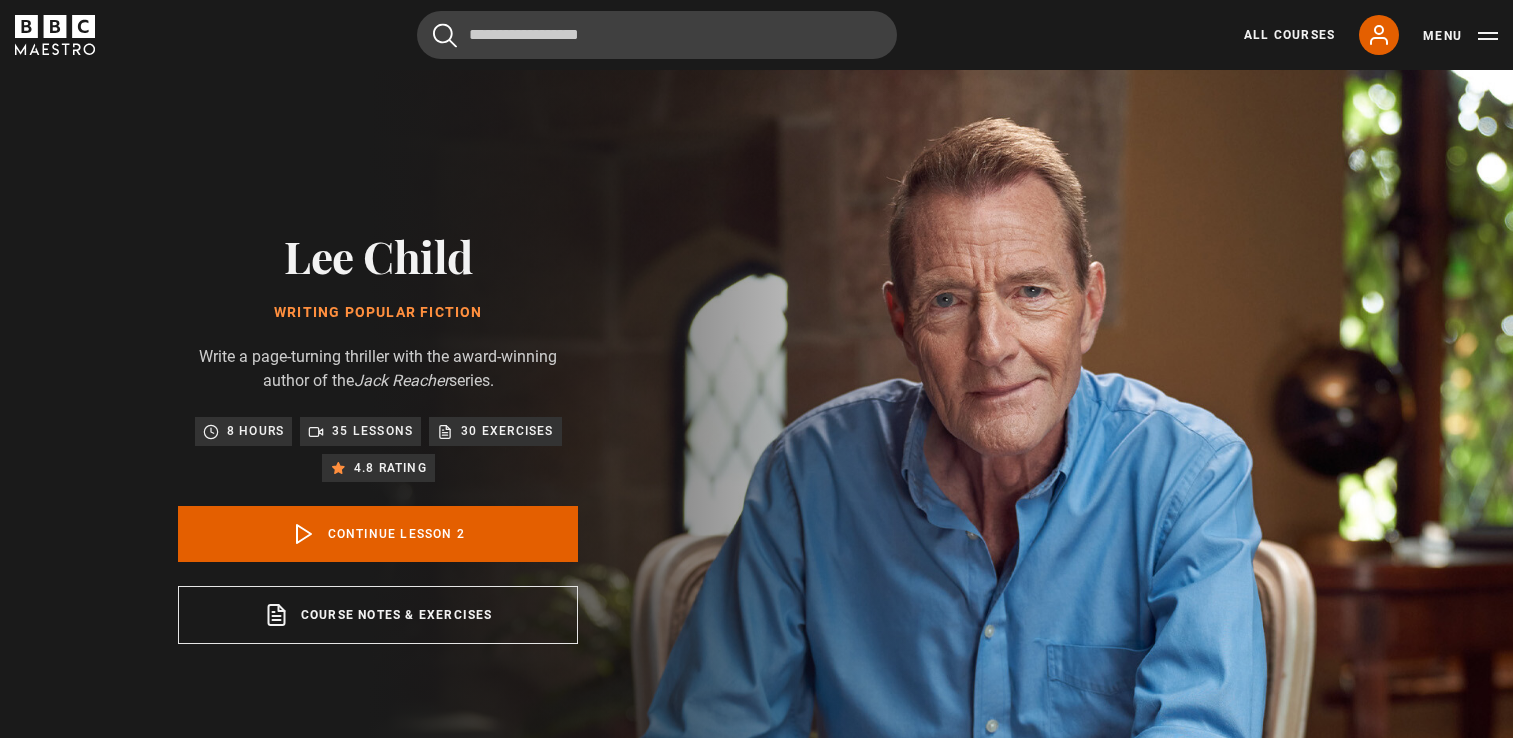scroll, scrollTop: 804, scrollLeft: 0, axis: vertical 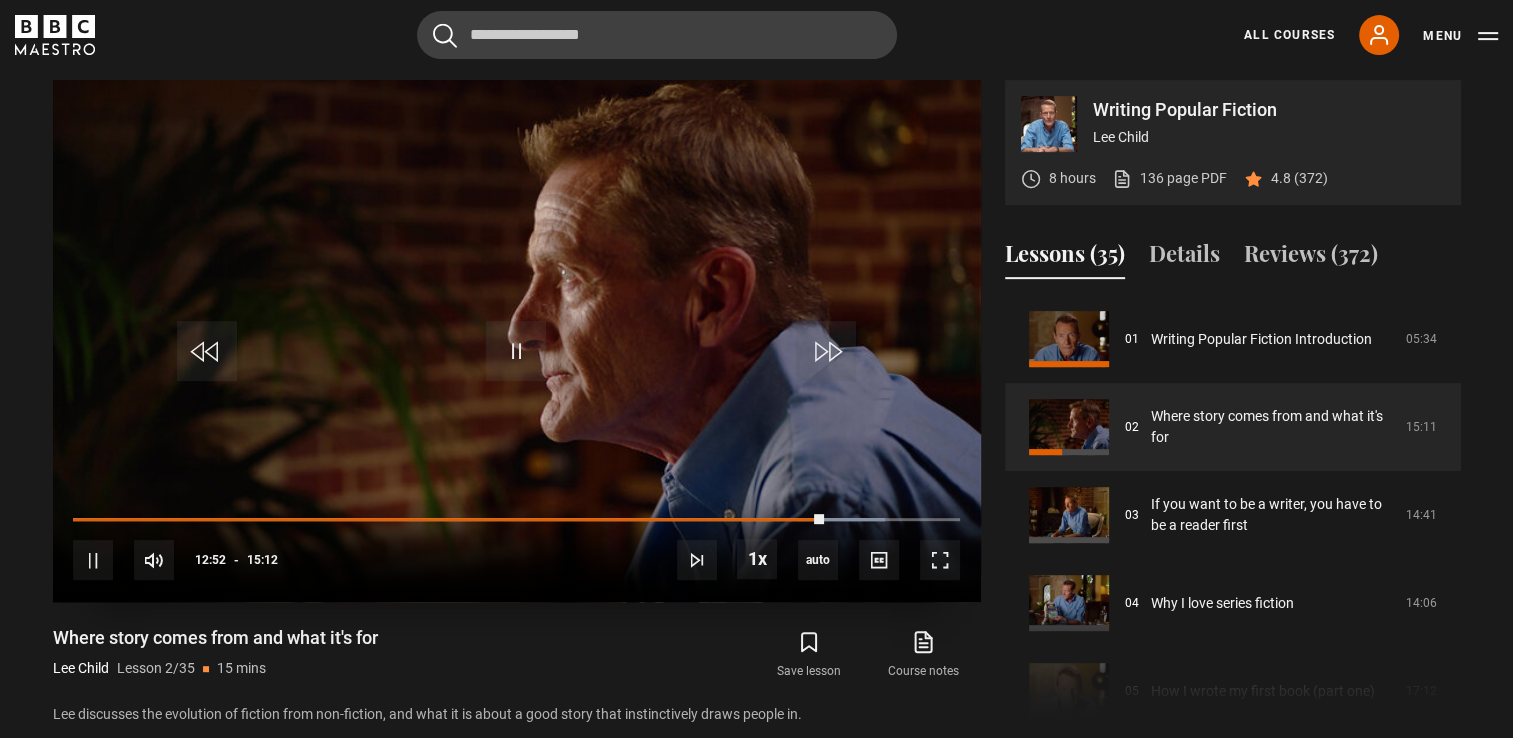 click on "10s Skip Back 10 seconds Pause 10s Skip Forward 10 seconds Loaded :  91.56% 12:24 12:52 Pause Mute Current Time  12:52 - Duration  15:12
[FIRST] [LAST]
Lesson 2
Where story comes from and what it's for
1x Playback Rate 2x 1.5x 1x , selected 0.5x auto Quality 360p 720p 1080p 2160p Auto , selected Captions captions off , selected English  Captions" at bounding box center [517, 547] 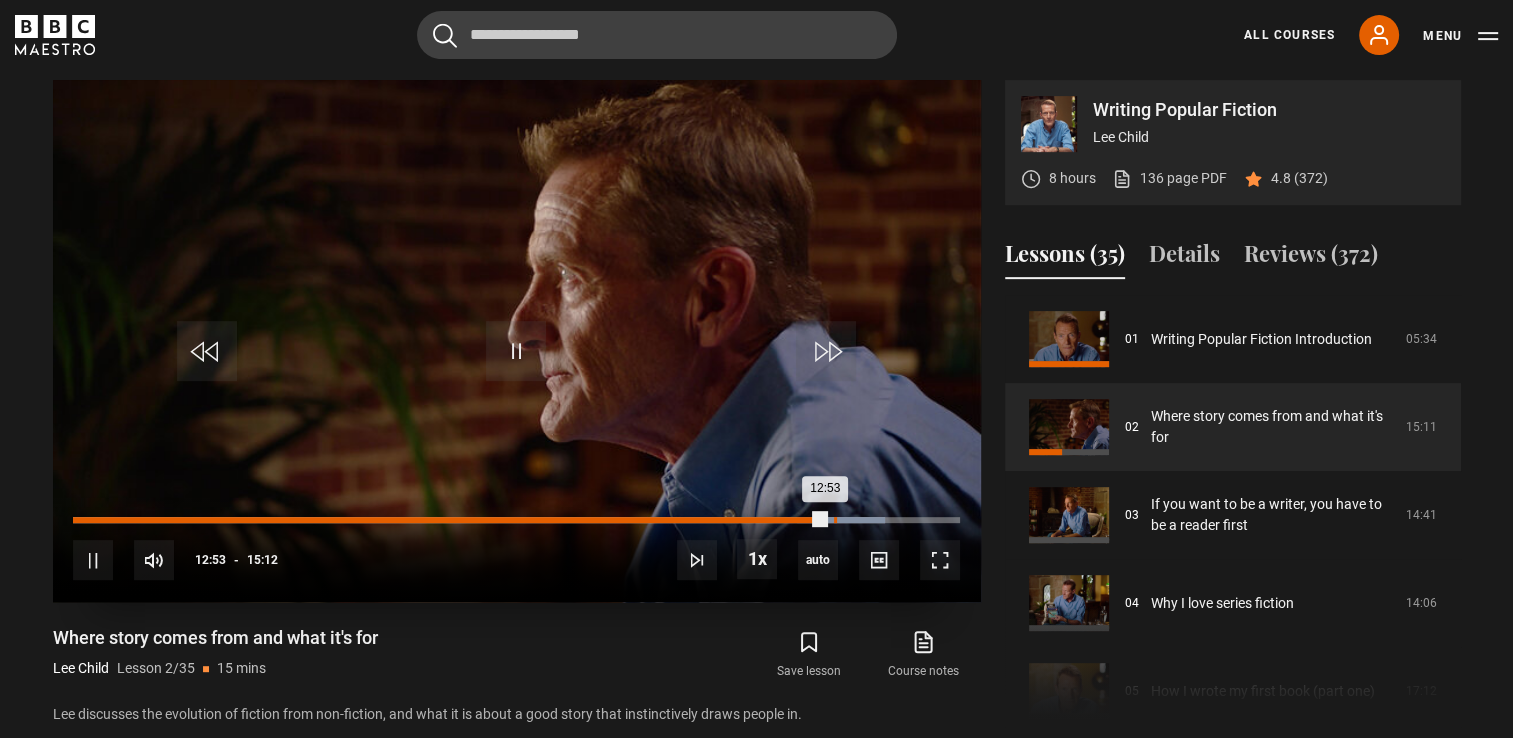 click on "Loaded :  91.56% 13:03 12:53" at bounding box center (516, 520) 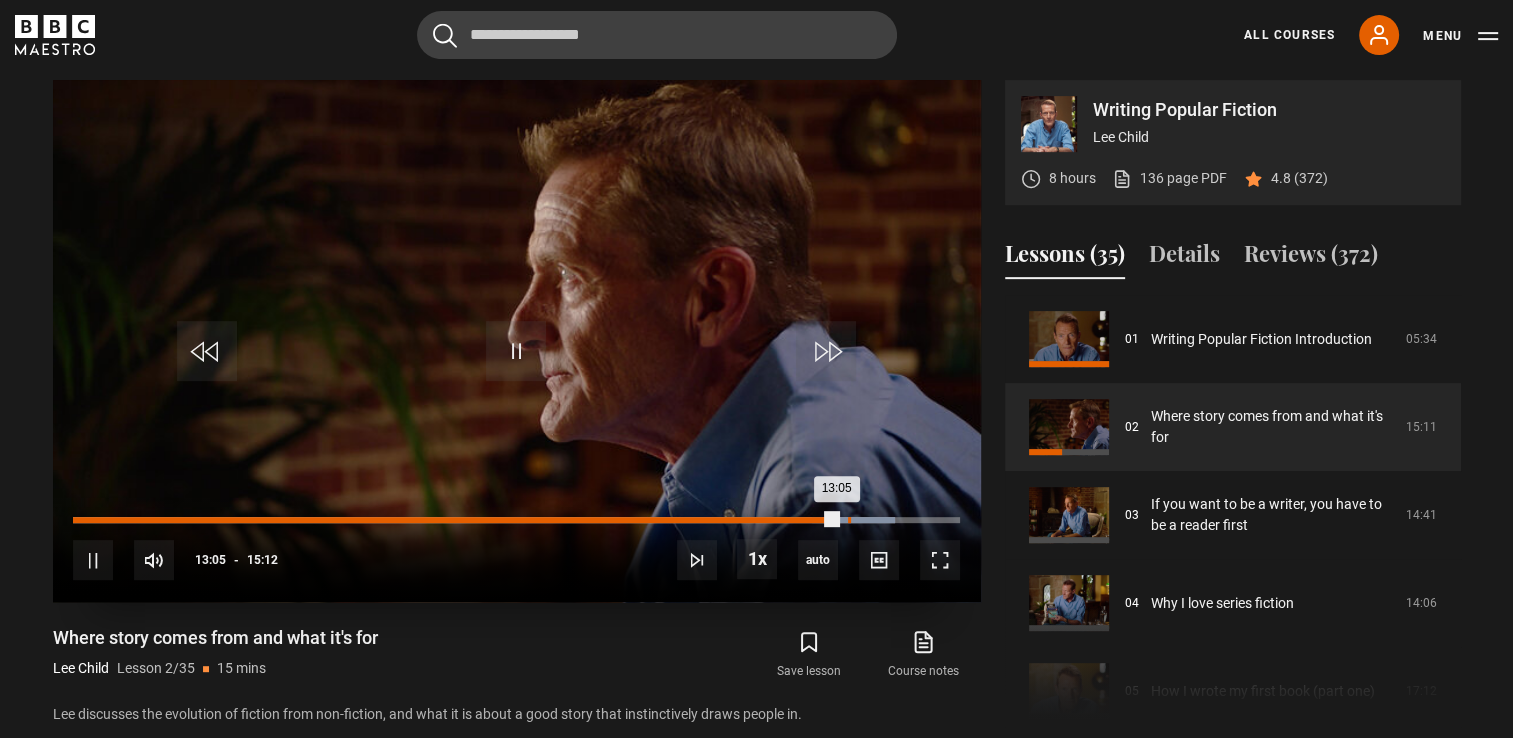 click on "Loaded :  92.65% 13:17 13:05" at bounding box center (516, 520) 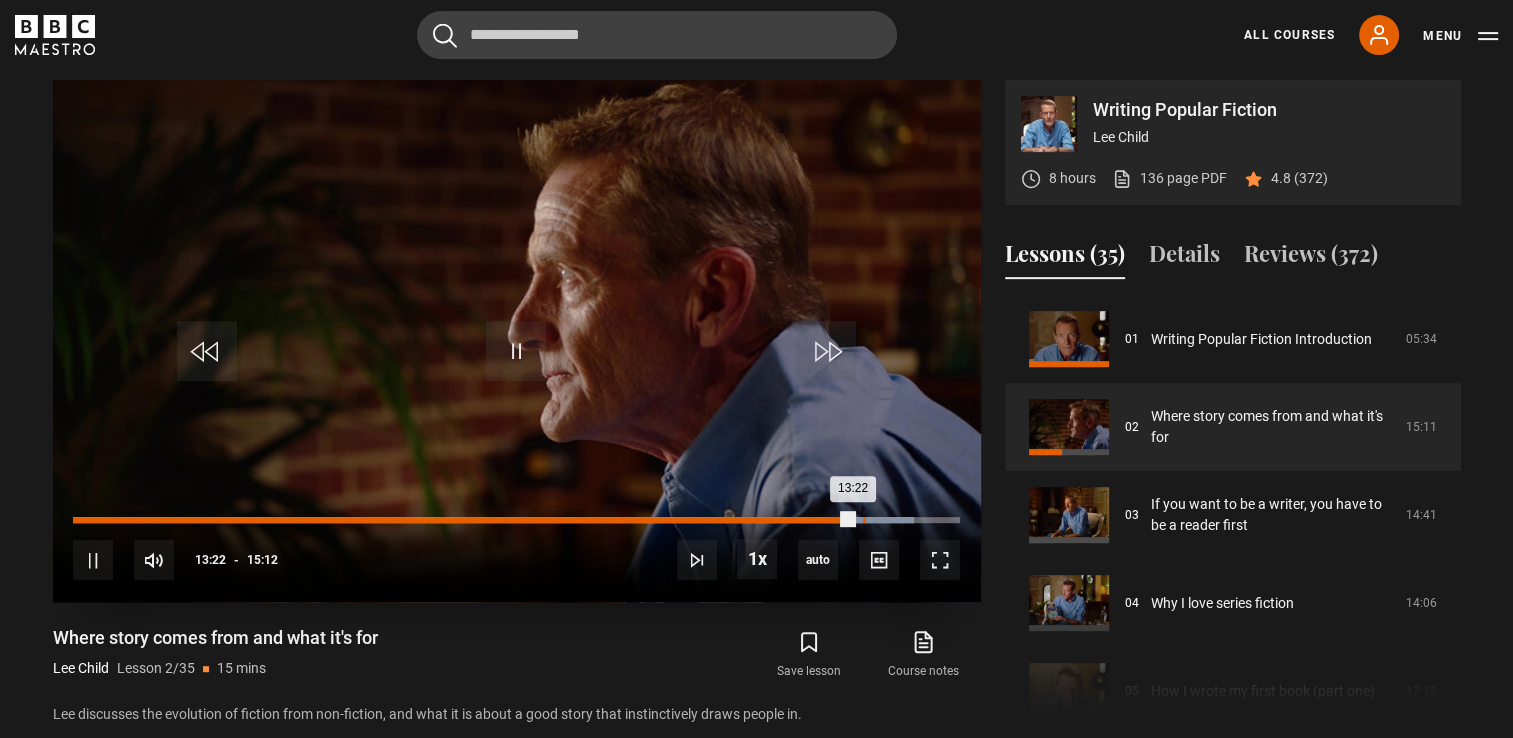 click on "Loaded :  94.85% 13:33 13:22" at bounding box center [516, 520] 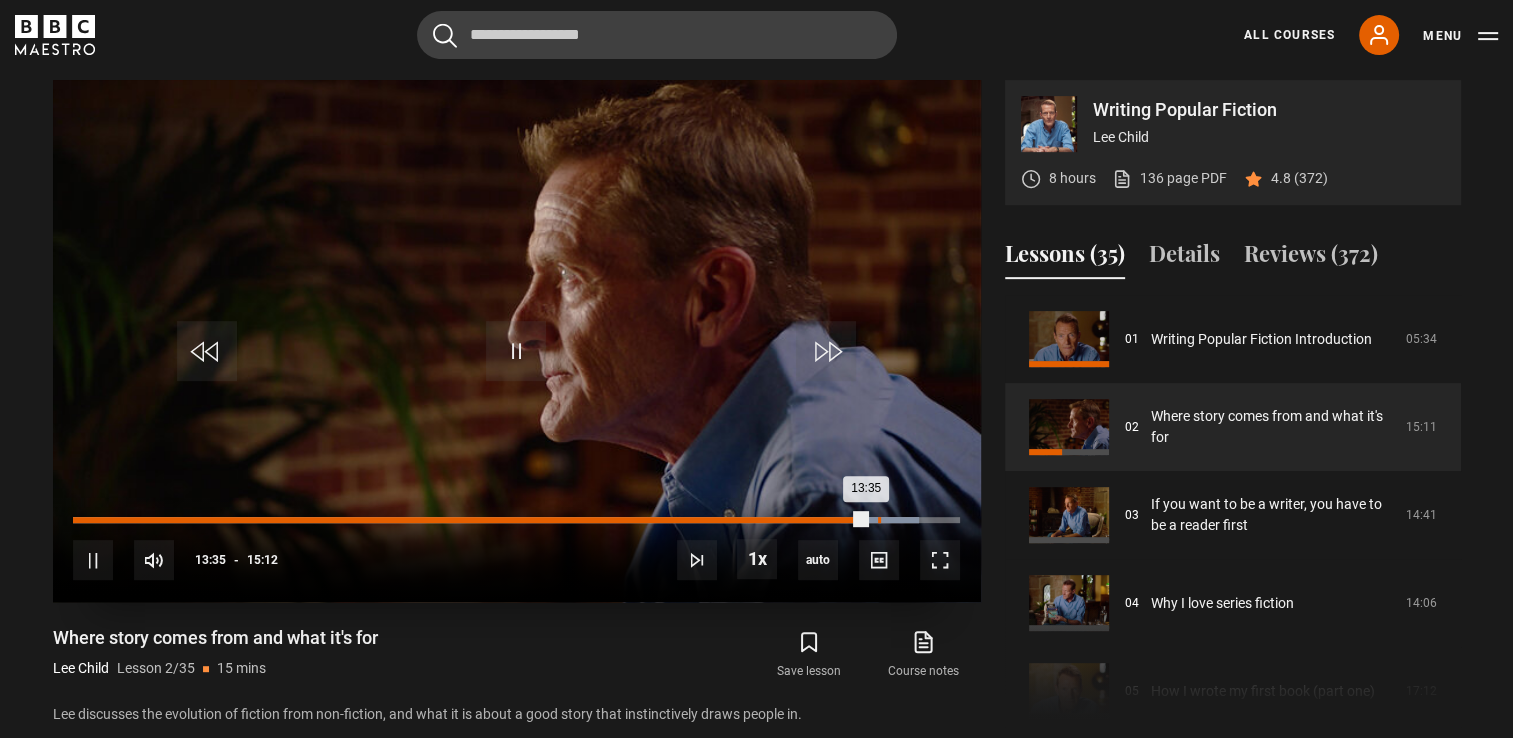 click on "Loaded :  95.39% 13:48 13:35" at bounding box center (516, 520) 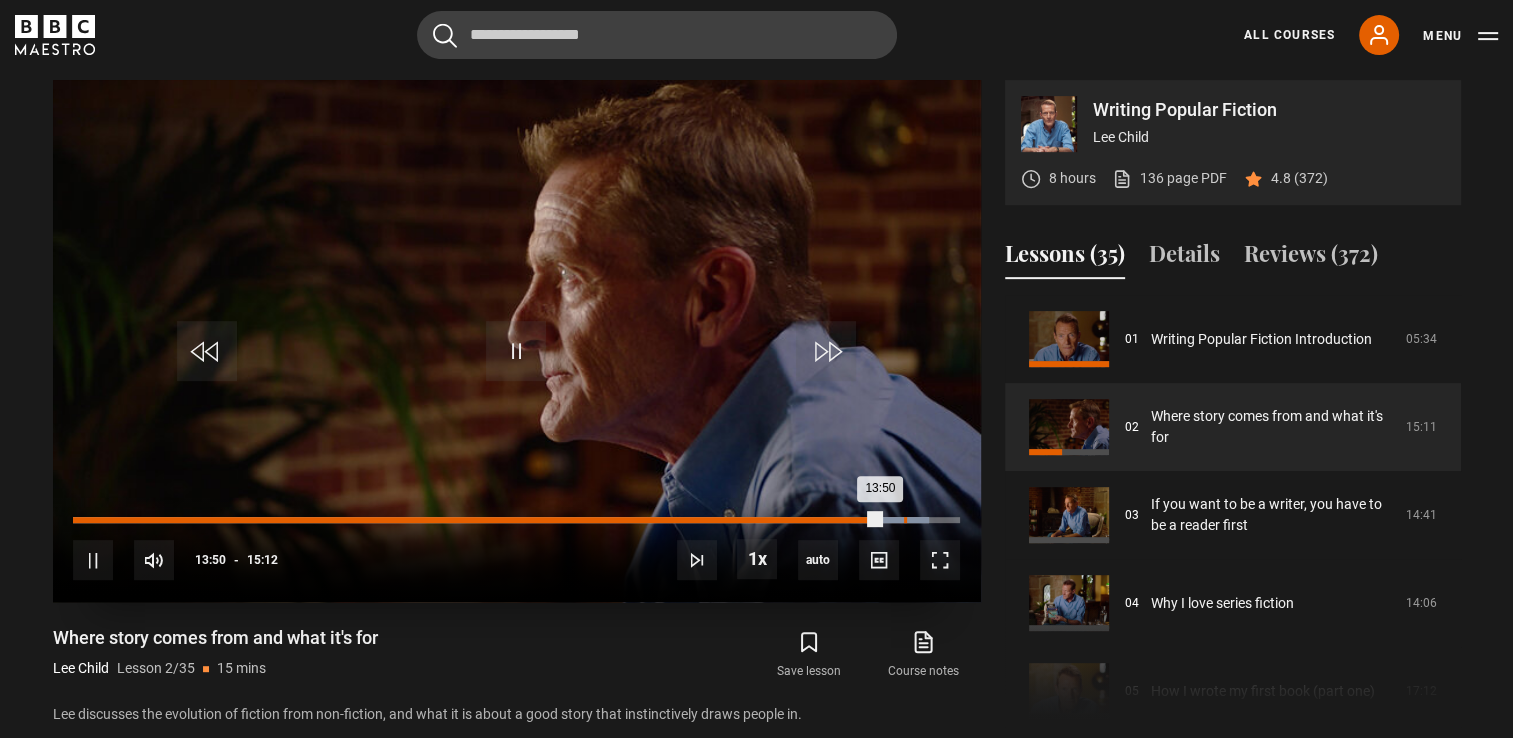 click on "Loaded :  96.49% 14:15 13:50" at bounding box center (516, 520) 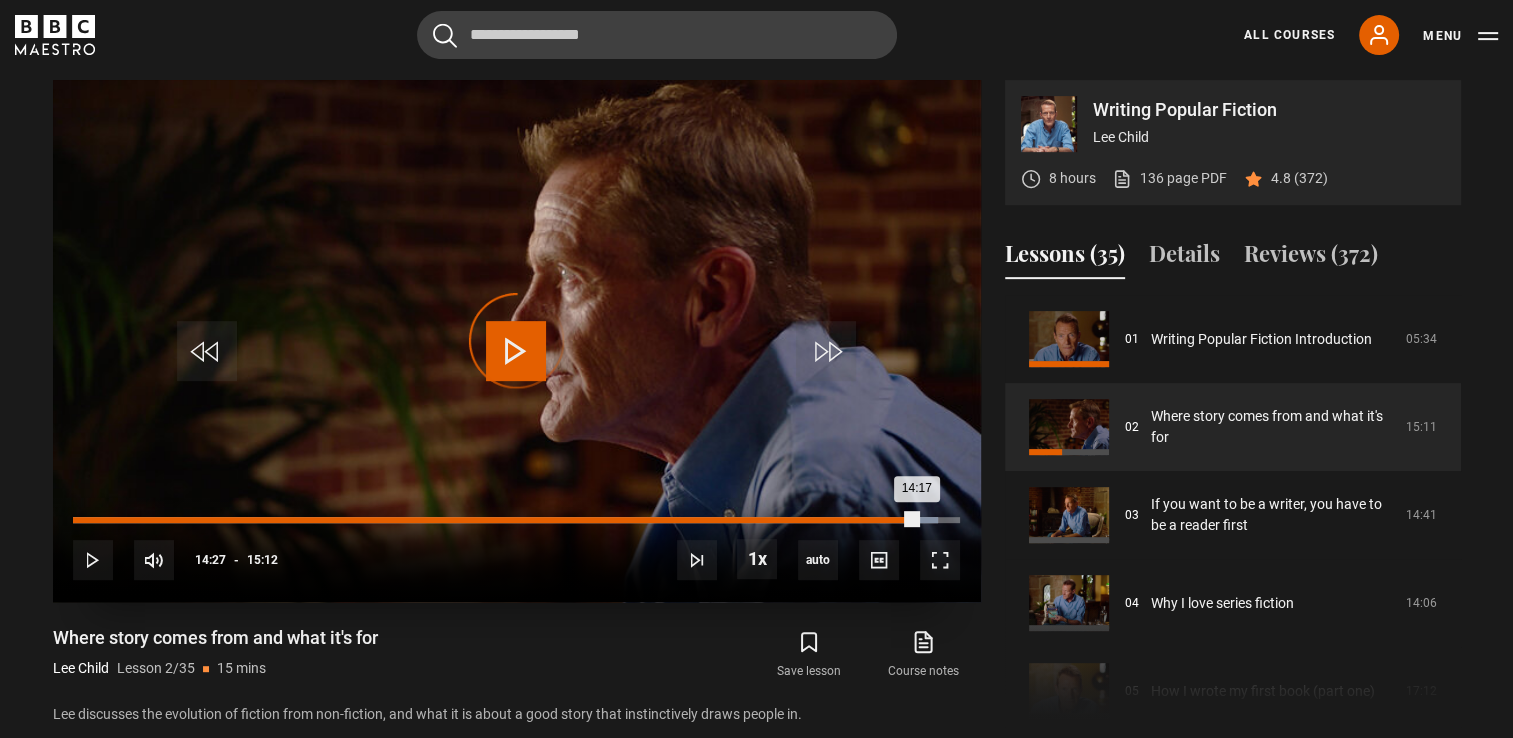 click on "Loaded :  97.59% 14:27 14:17" at bounding box center [516, 520] 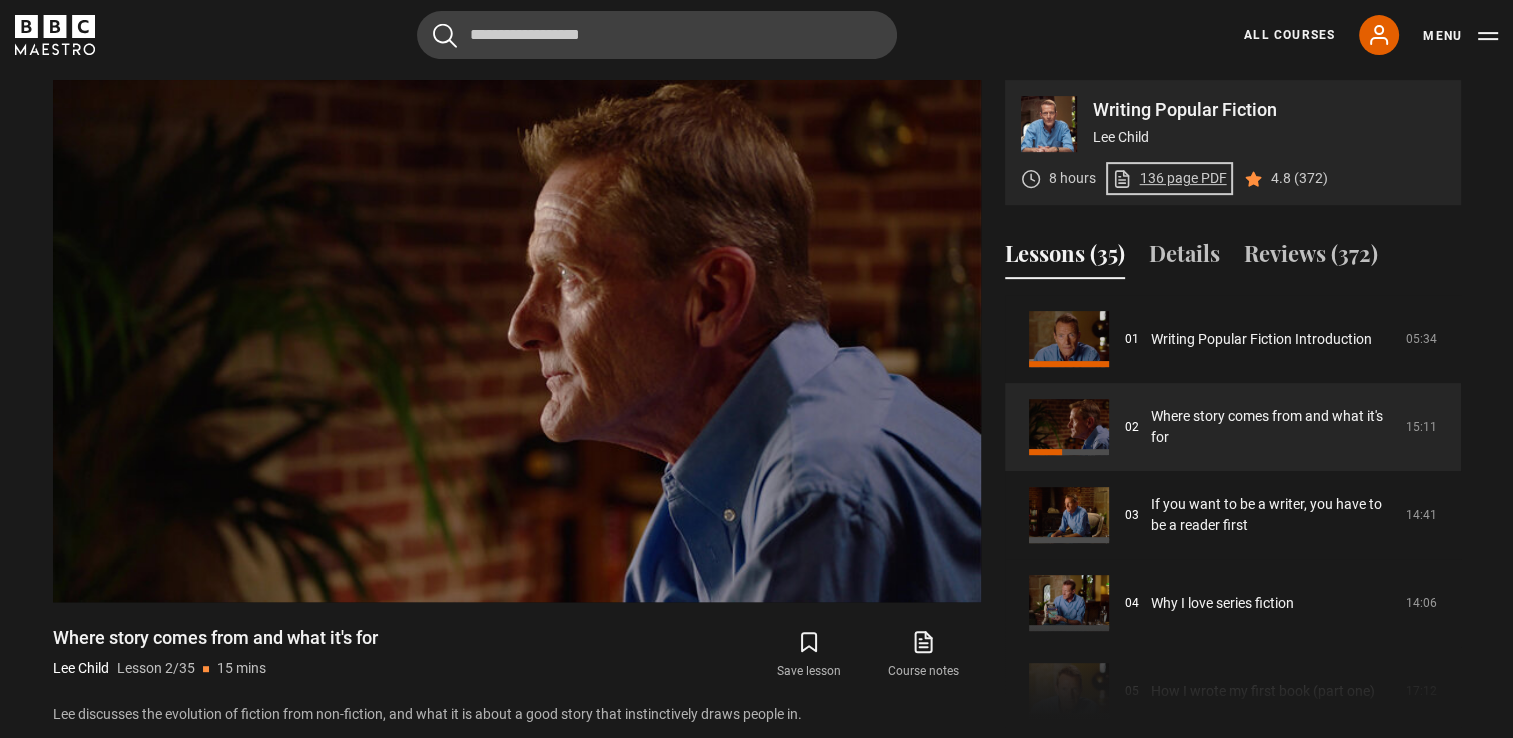 click on "136 page PDF
(opens in new tab)" at bounding box center [1169, 178] 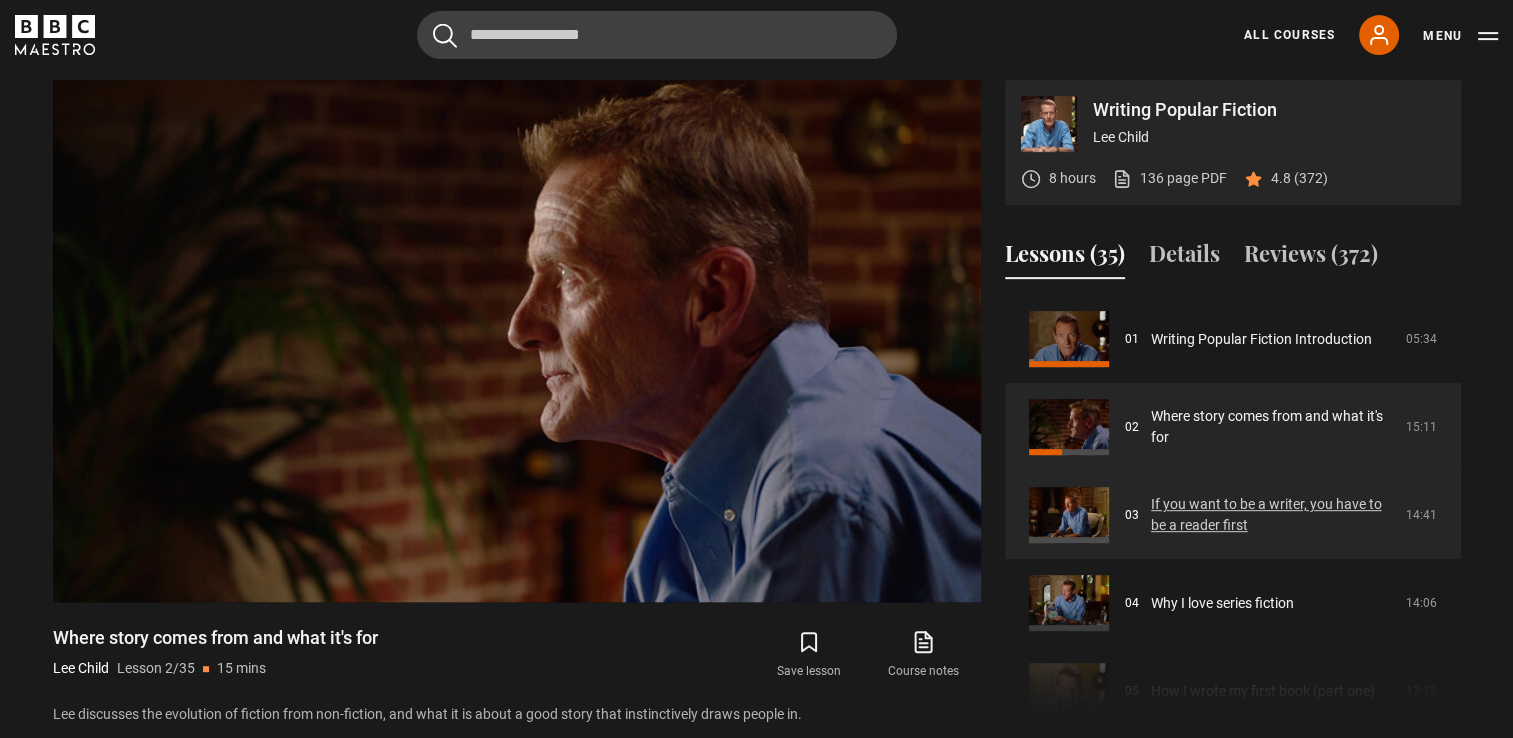 click on "If you want to be a writer, you have to be a reader first" at bounding box center (1272, 515) 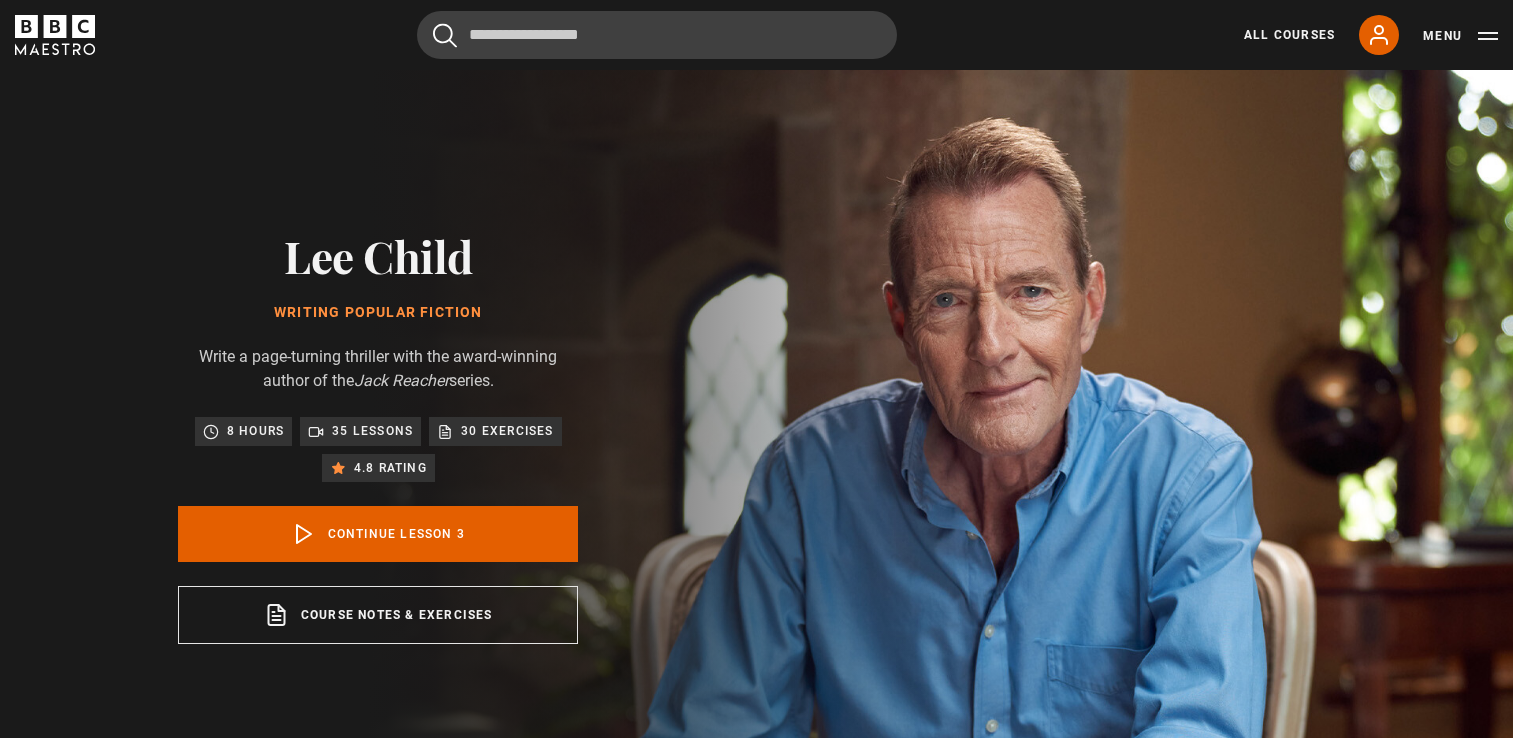 scroll, scrollTop: 804, scrollLeft: 0, axis: vertical 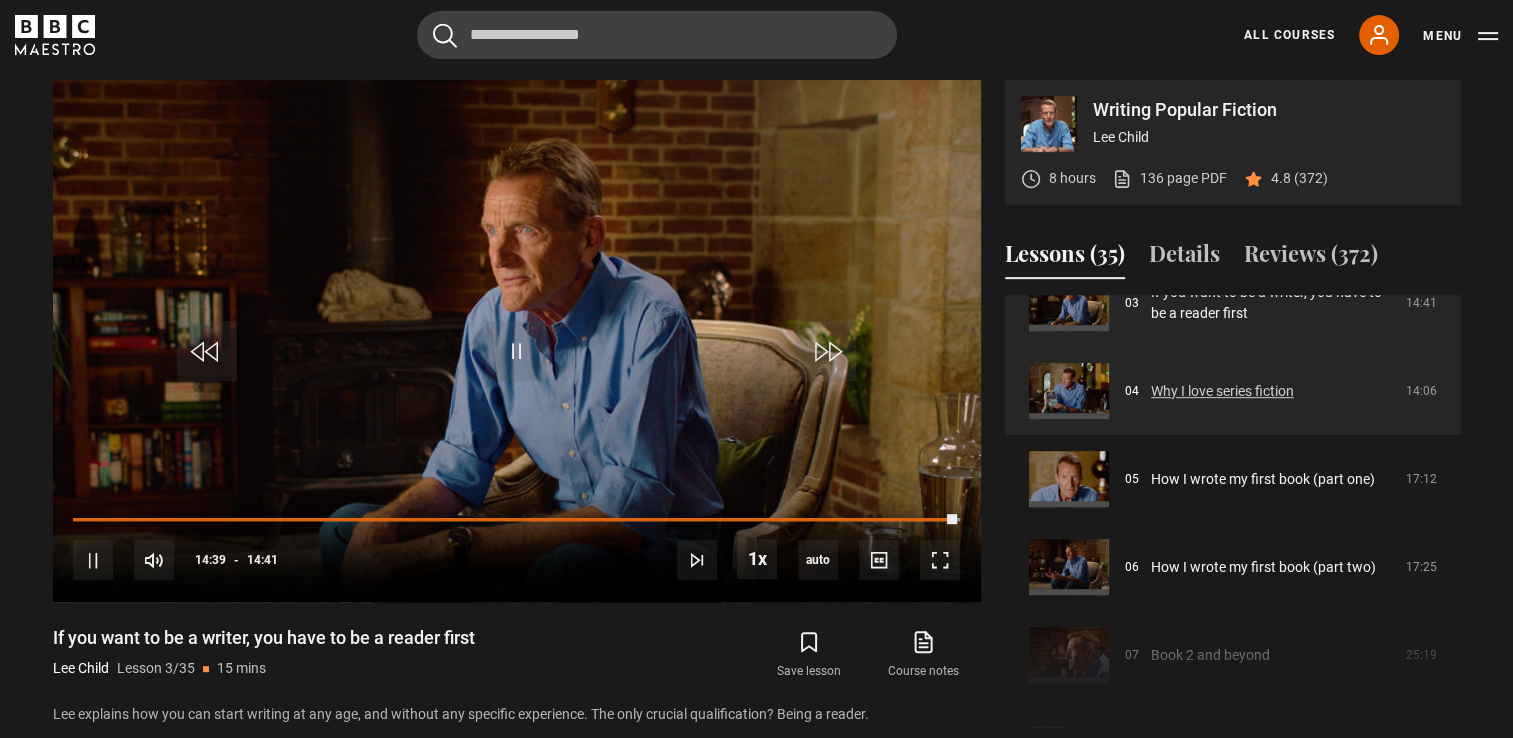click on "Why I love series fiction" at bounding box center (1222, 391) 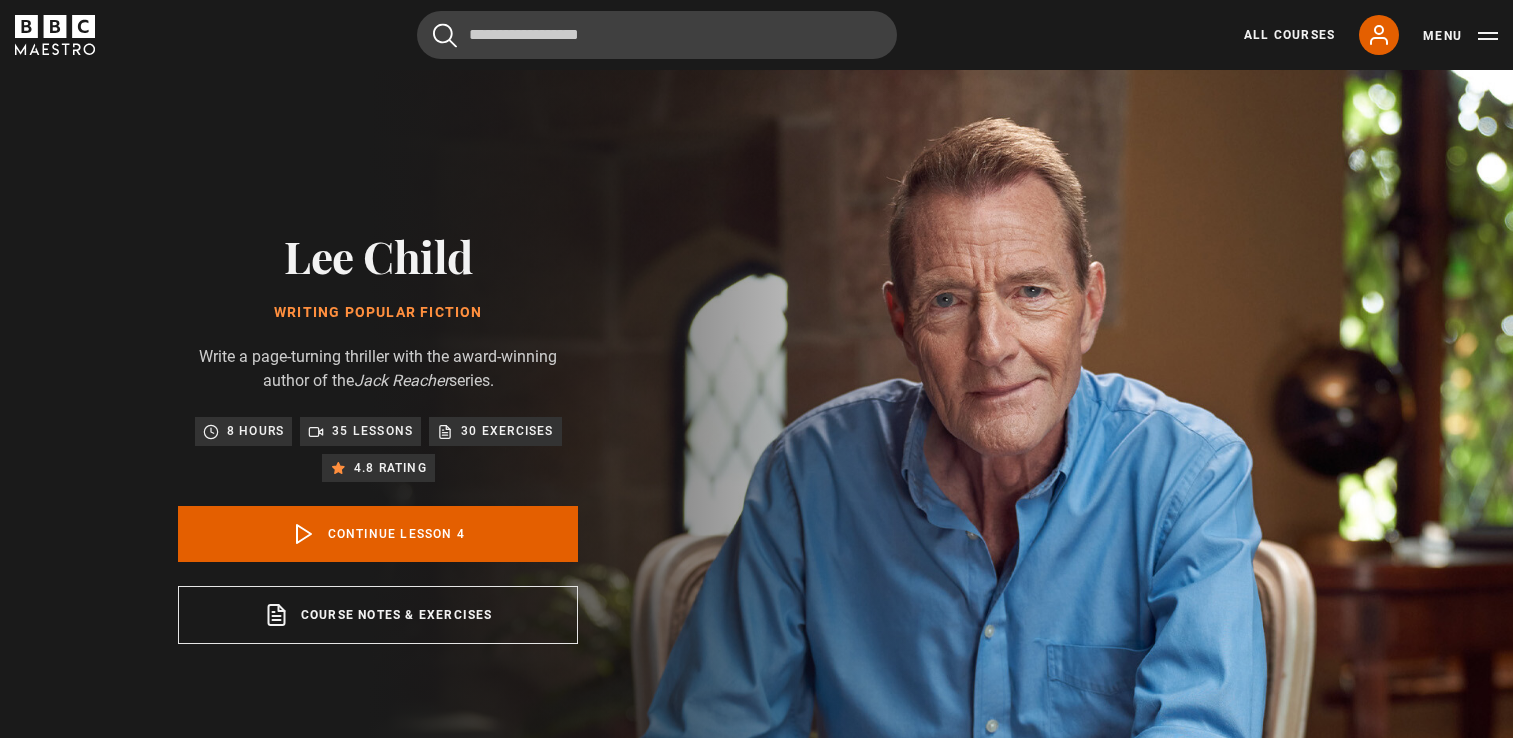 scroll, scrollTop: 804, scrollLeft: 0, axis: vertical 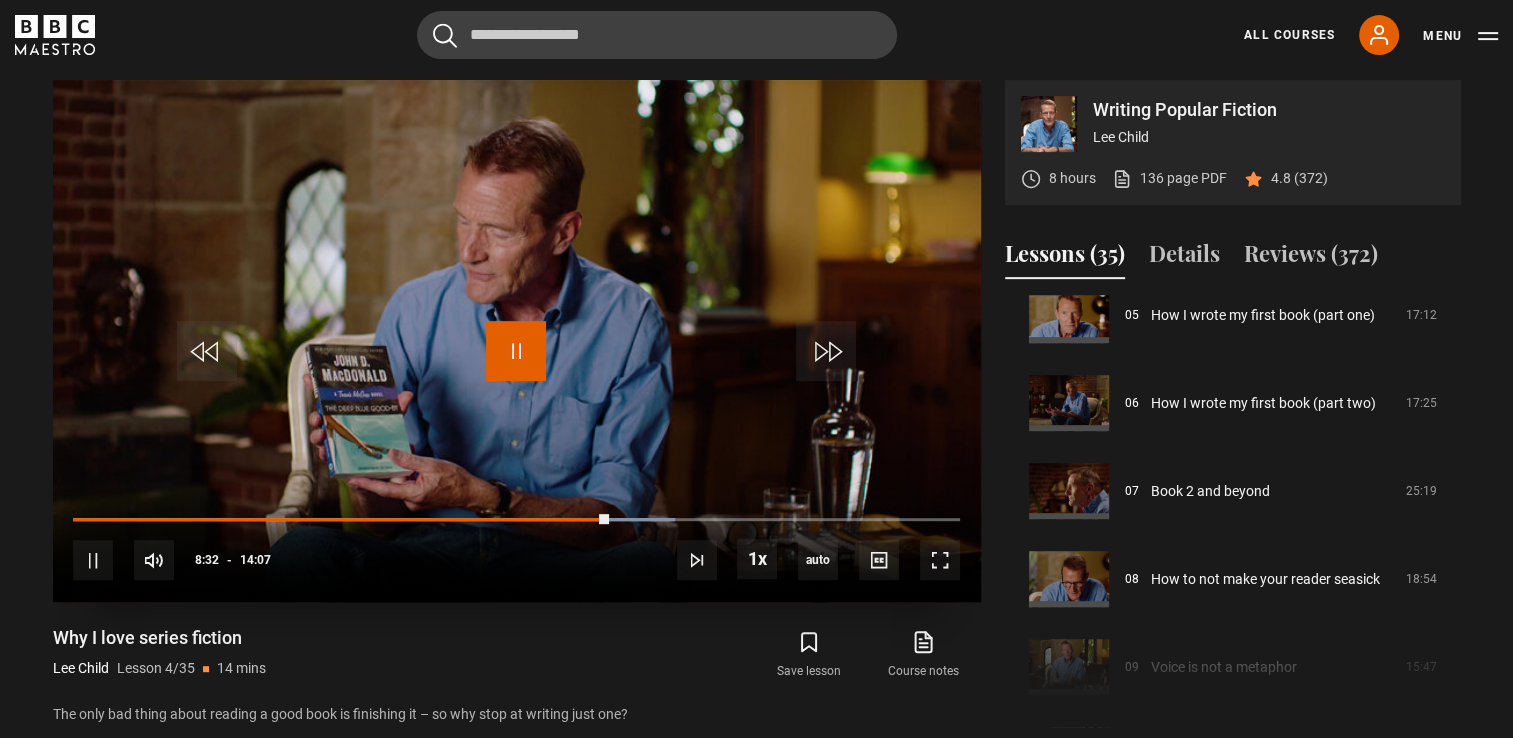 click at bounding box center [516, 351] 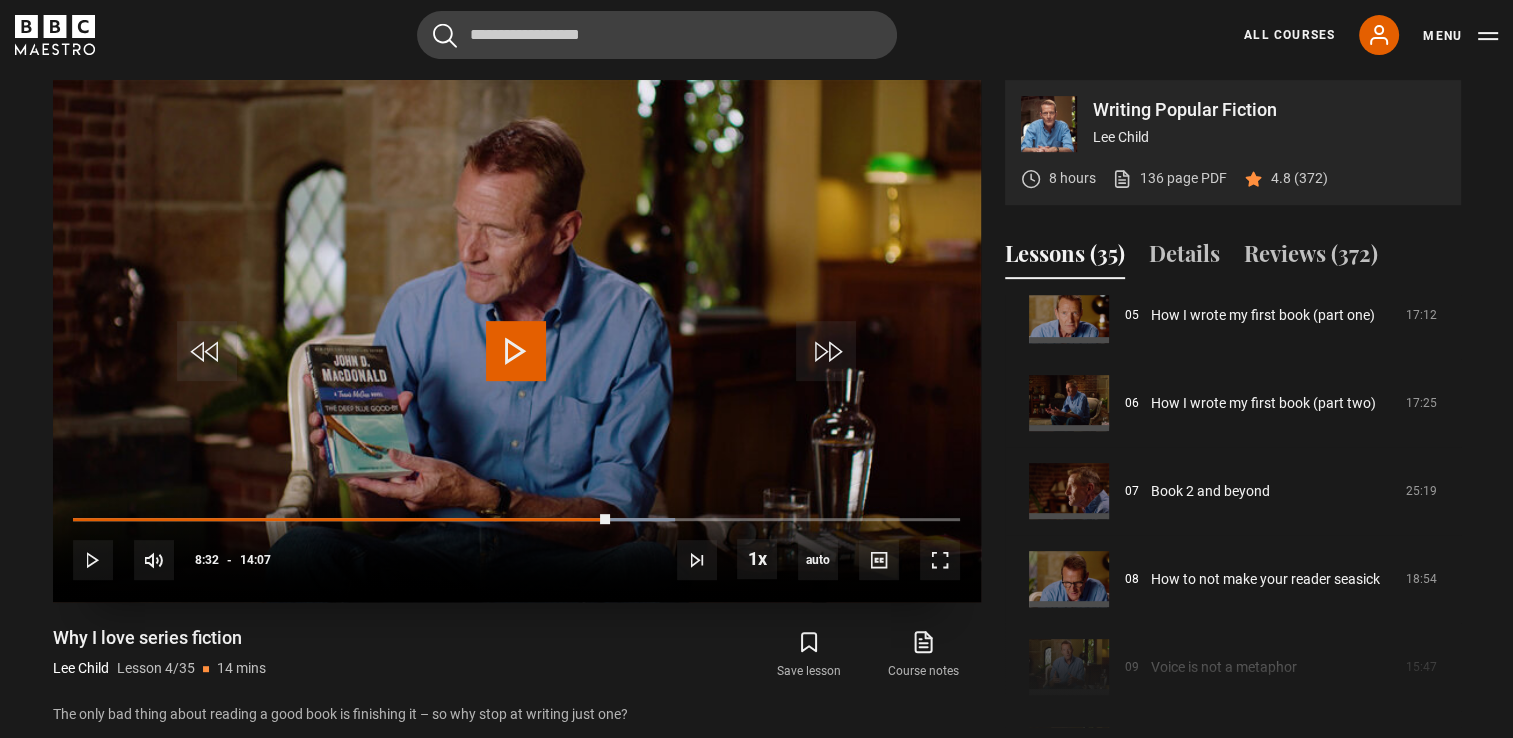 click at bounding box center [516, 351] 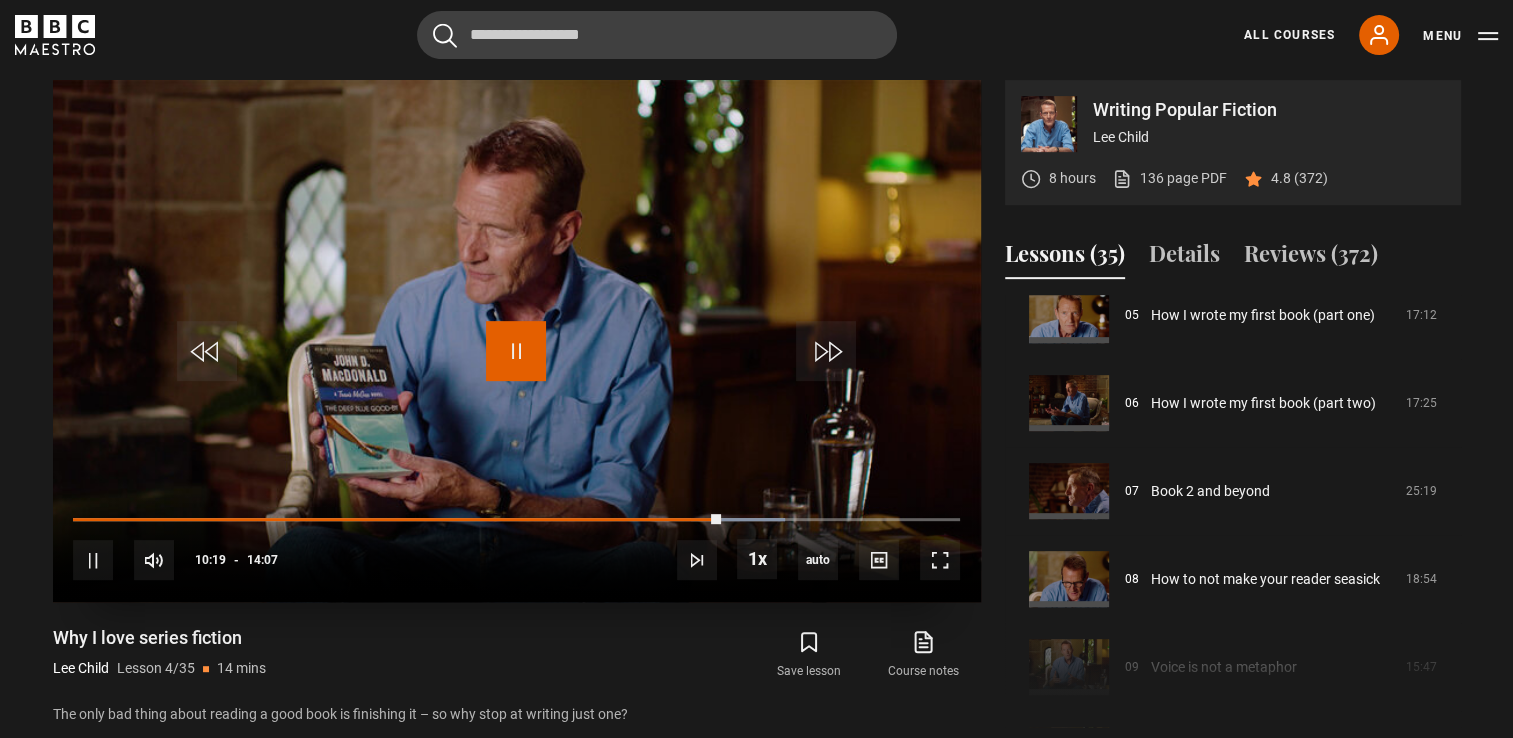 click at bounding box center [516, 351] 